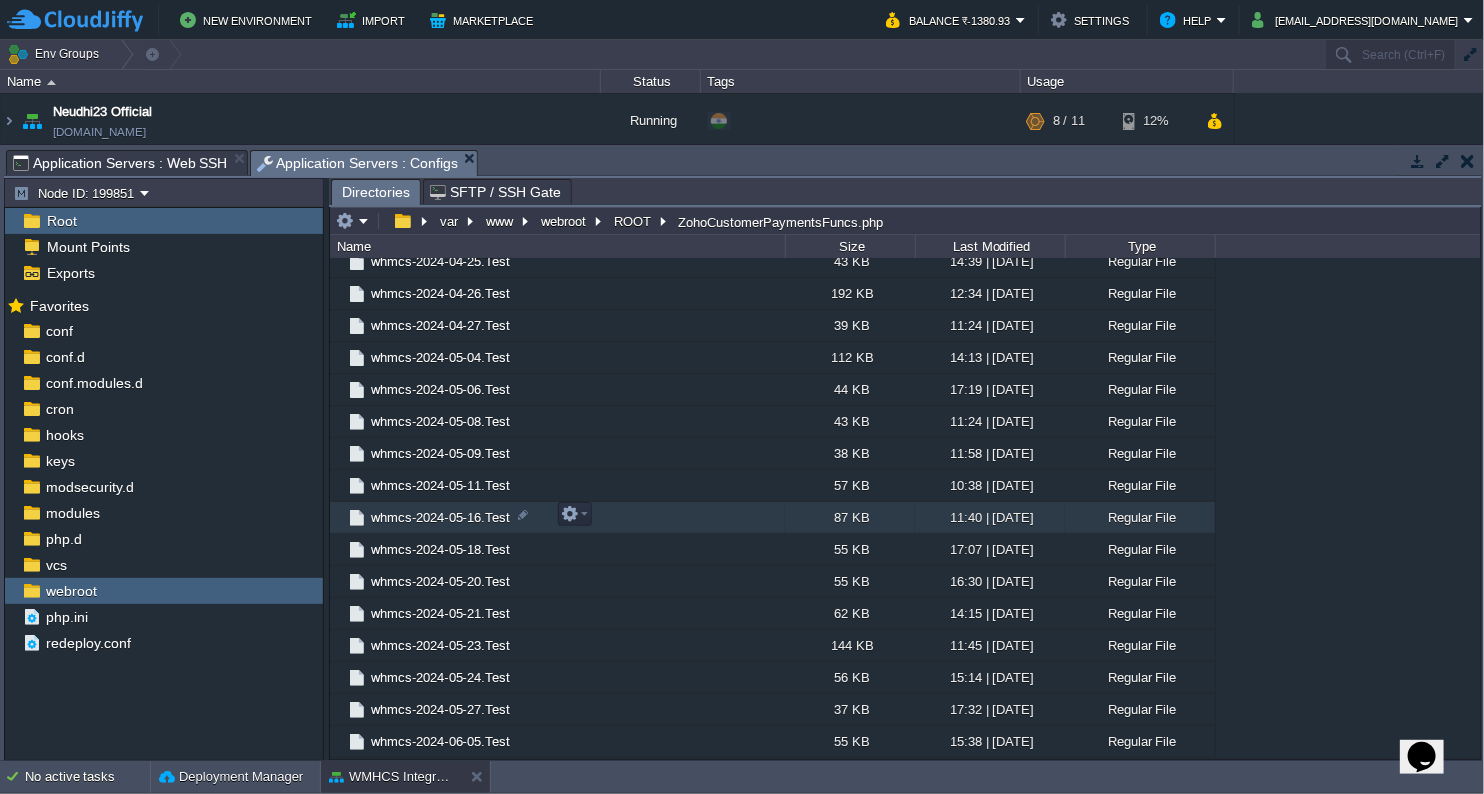 scroll, scrollTop: 2046, scrollLeft: 0, axis: vertical 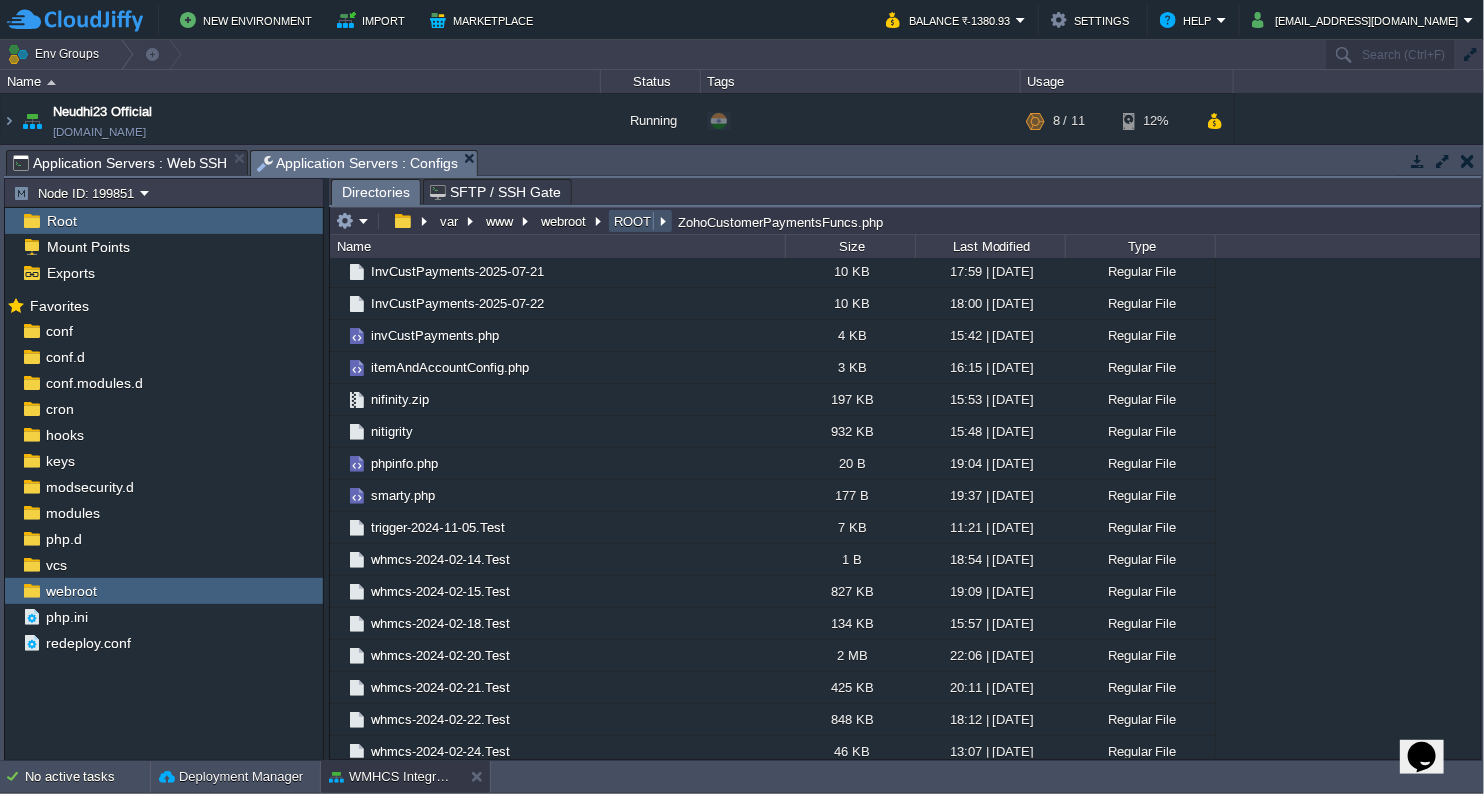 click on "ROOT" at bounding box center (633, 221) 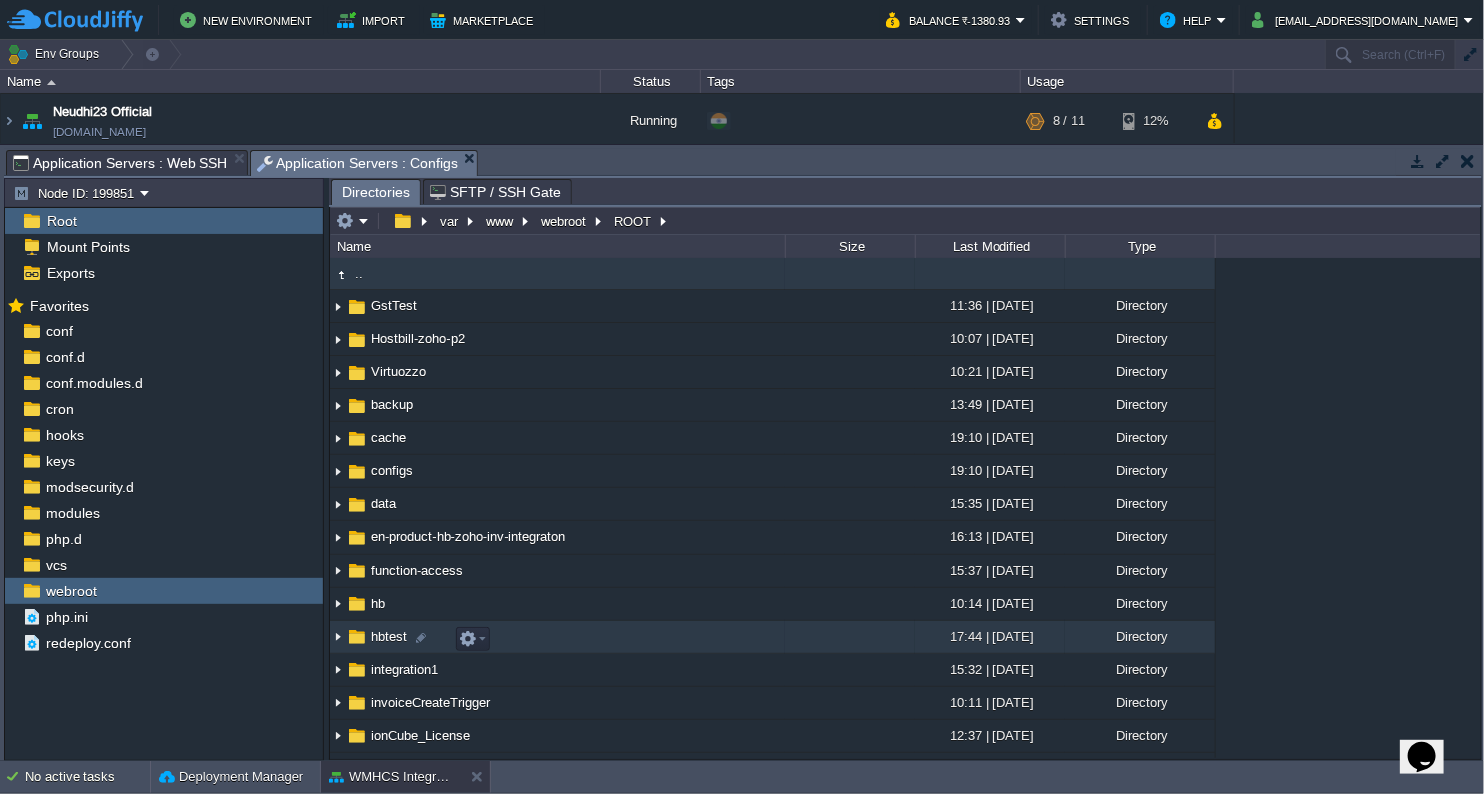 click on "hbtest" at bounding box center [389, 636] 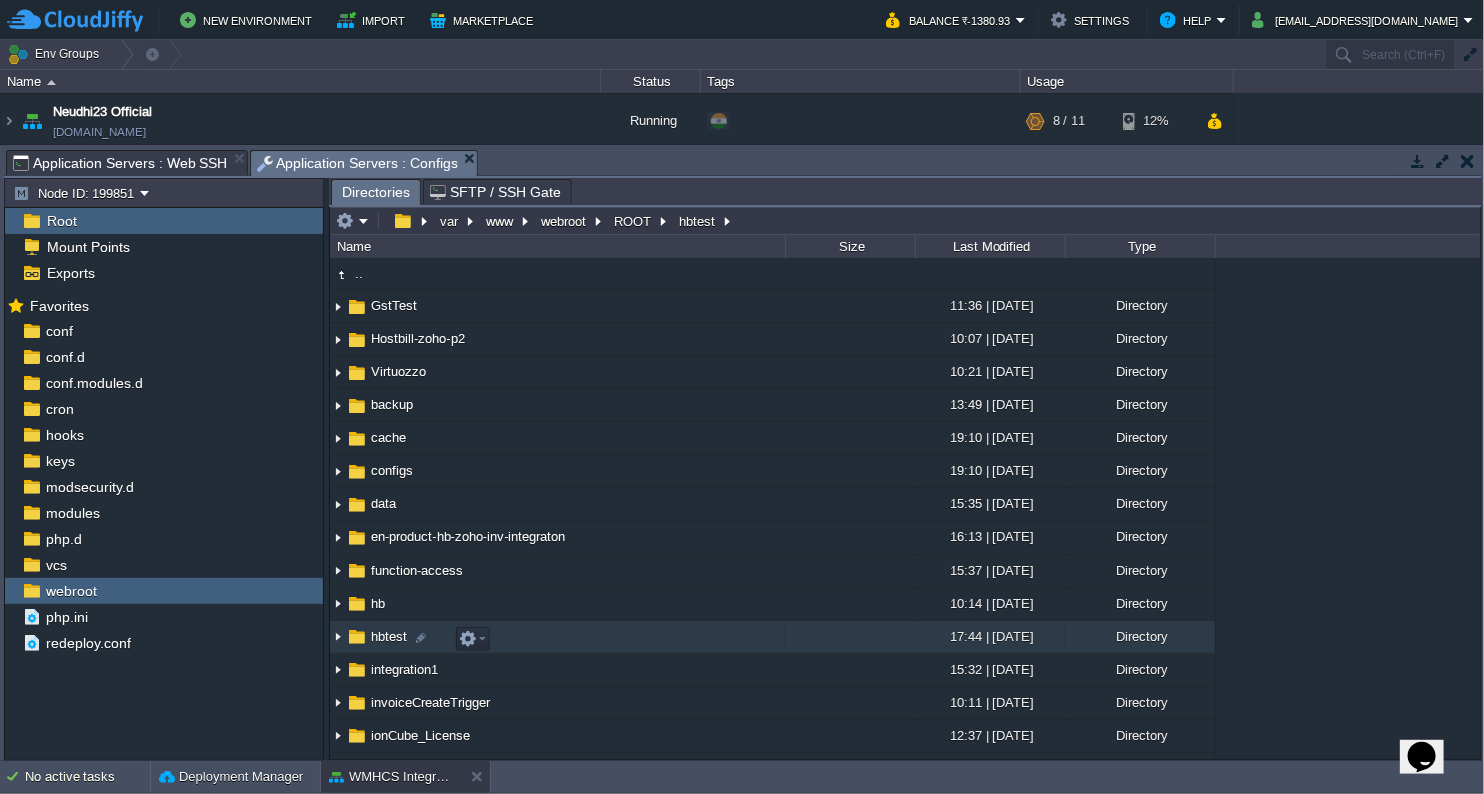 click on "hbtest" at bounding box center (389, 636) 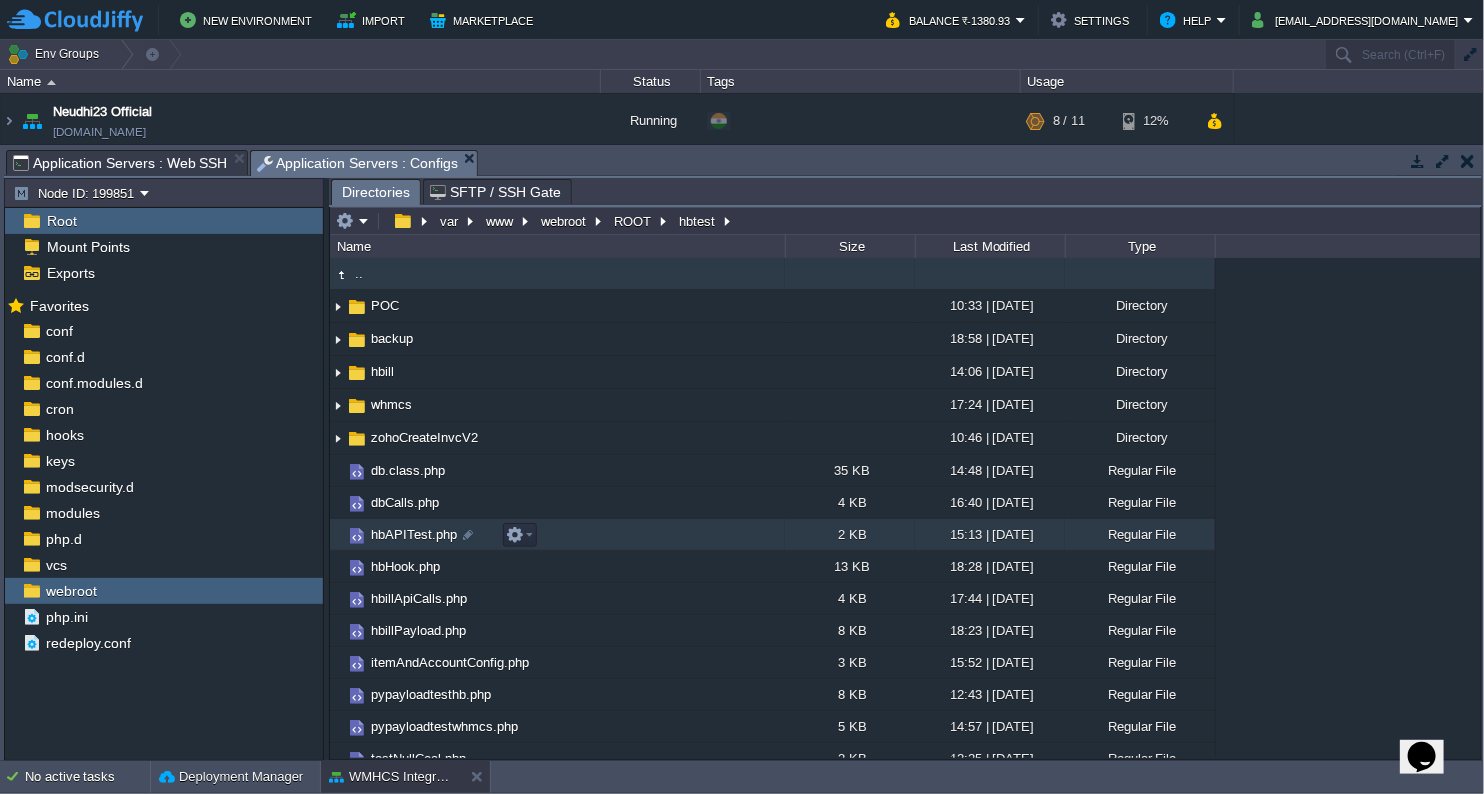 click on "hbAPITest.php" at bounding box center (414, 534) 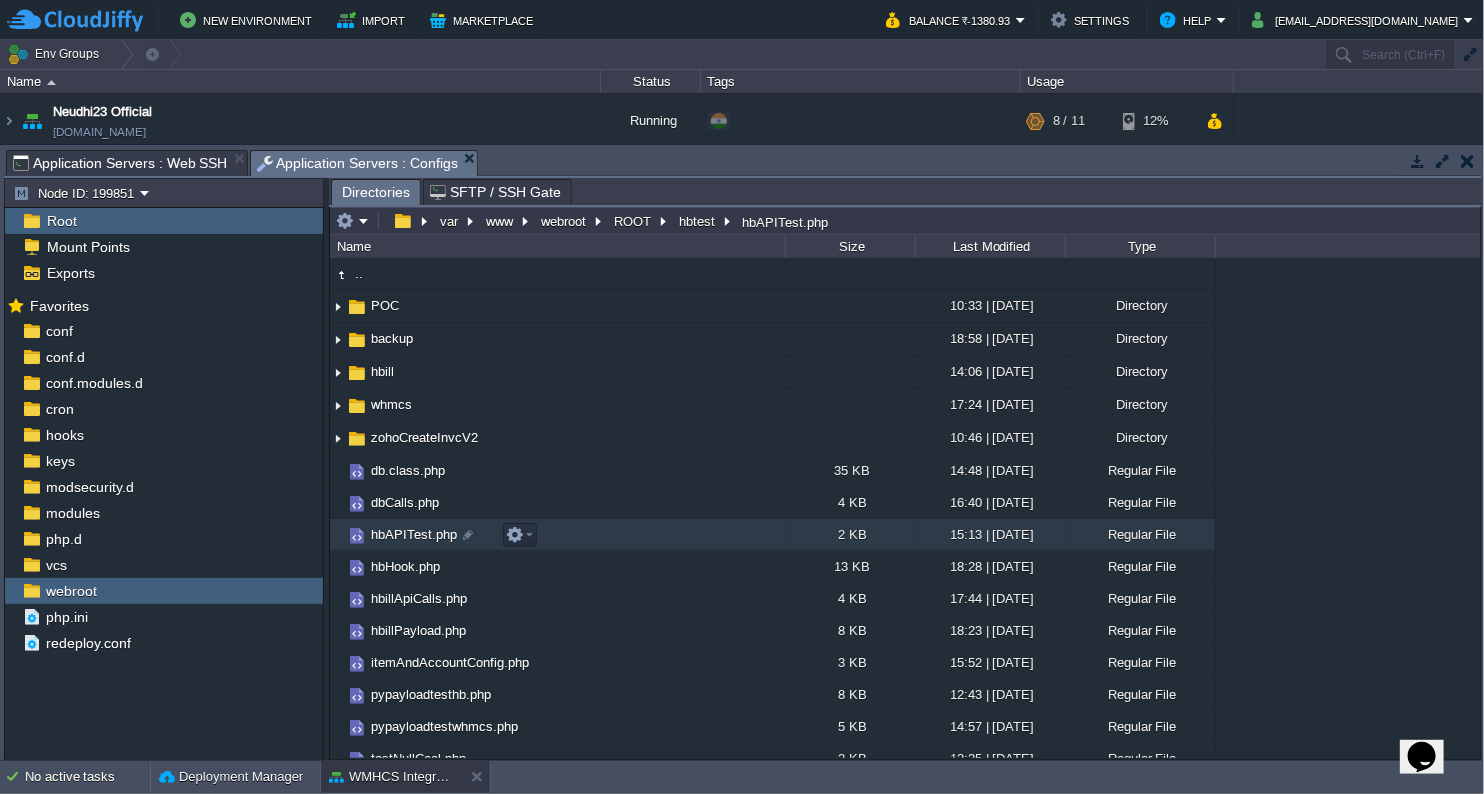 click on "hbAPITest.php" at bounding box center (414, 534) 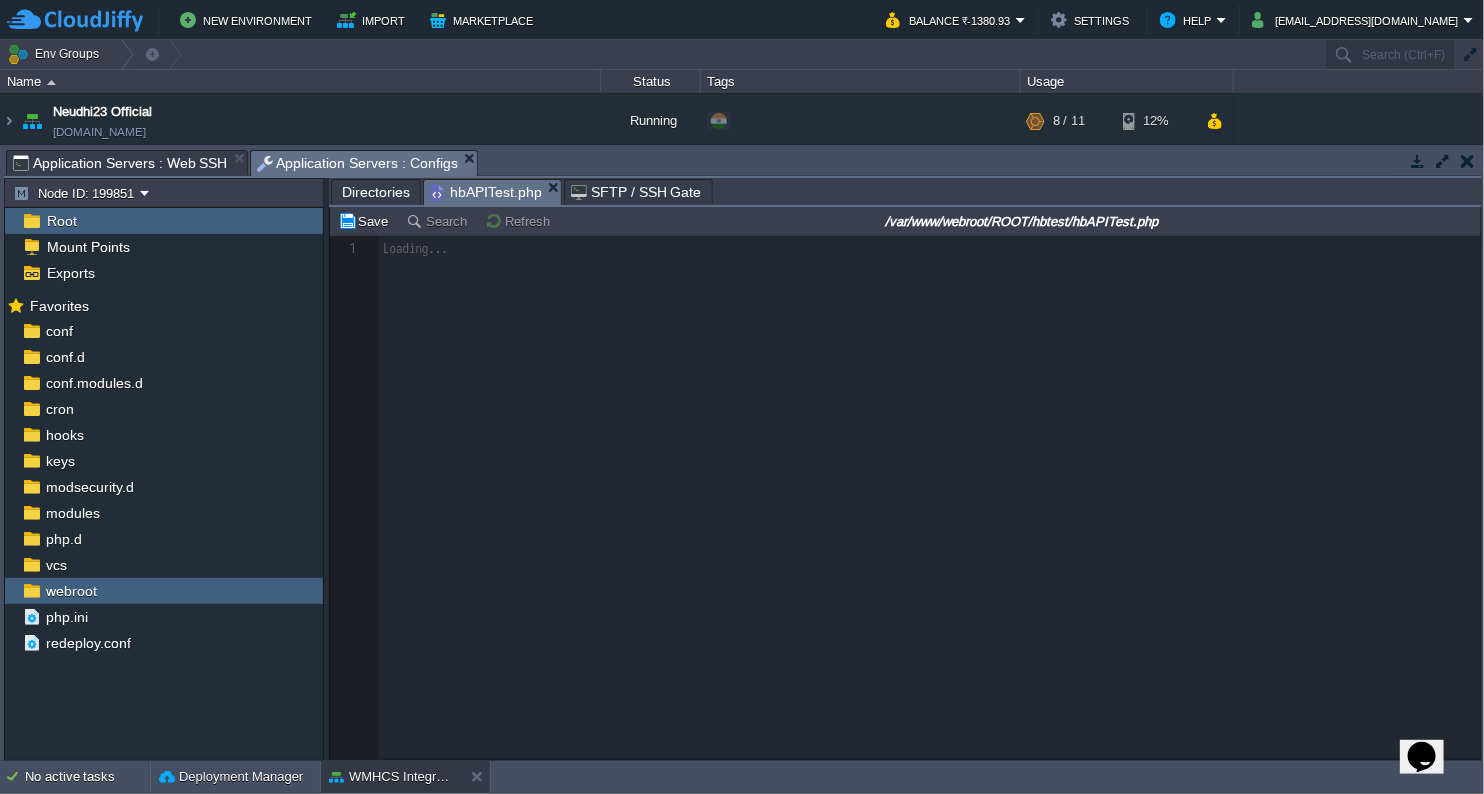 scroll, scrollTop: 6, scrollLeft: 0, axis: vertical 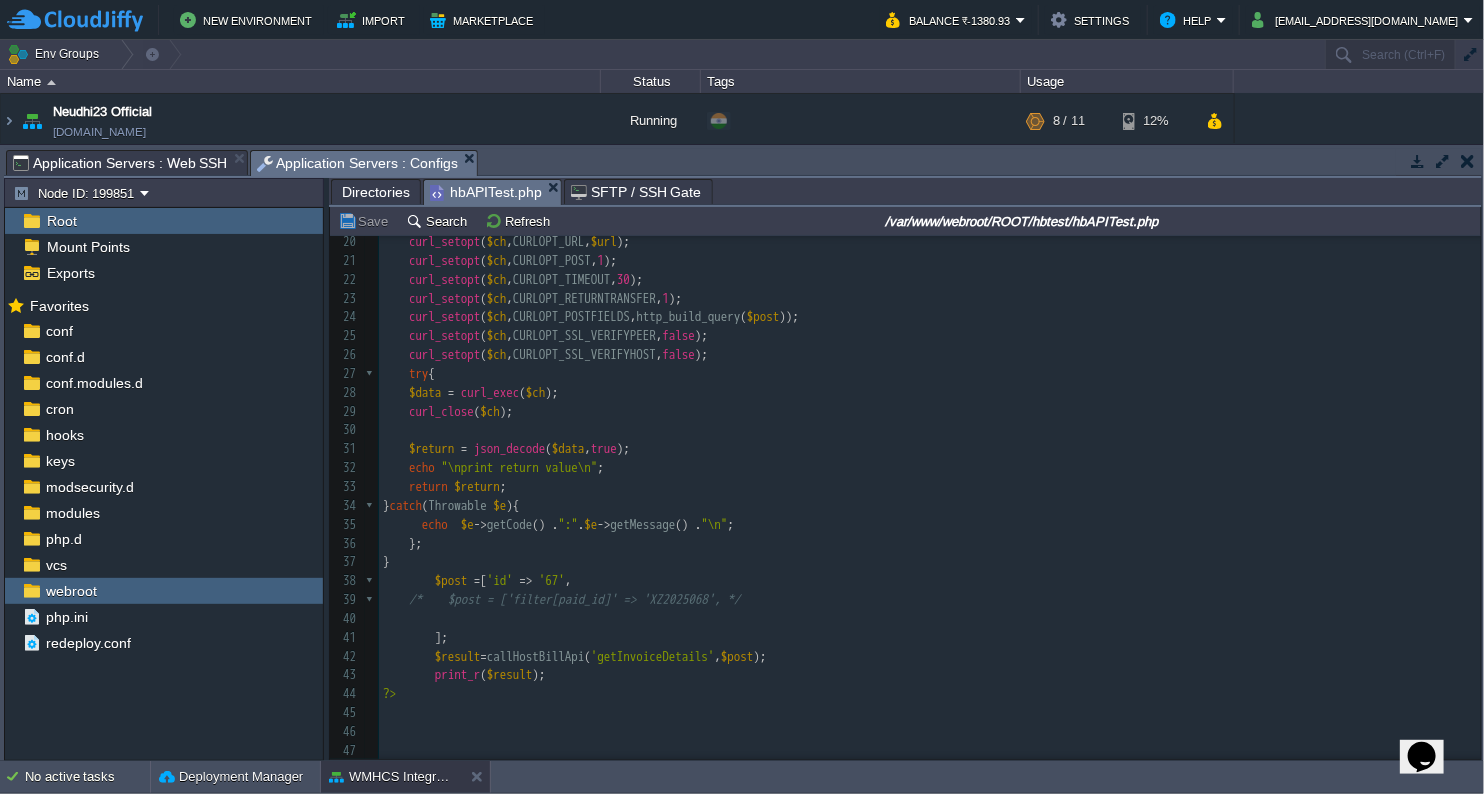 click on "47   1 <?php 2 $status = "Failed" ; 3 $apiId = 'c6ae0676b68eb0b9913a' ; 4 $apiKey = '878adc42e89c7d9b77b7' ; 5 $url = '[URL][DOMAIN_NAME]' ; 6 function   callHostBillApi ( $call , $details ){ 7      echo   "\nIn addTxn\n" ; 8      $rpyRsp   =   array (); 9      $url   =   $GLOBALS [ 'url' ]; 10      $gpost   =  [ 11        'call'   =>   $call ,  //'addTransaction', 12        'api_id'   =>   $GLOBALS [ 'apiId' ],  13        'api_key'   =>   $GLOBALS [ 'apiKey' ] 14     ]; 15    16      $post   =   array_merge ( $gpost , $details ); 17      echo   "hostbill url  $url " ; 18      print_r ( $post ); 19      $ch   =   curl_init (); 20      curl_setopt ( $ch ,  CURLOPT_URL ,  $url ); 21      curl_setopt ( $ch ,  CURLOPT_POST ,  1 ); 22      curl_setopt ( $ch ,  CURLOPT_TIMEOUT ,  30 ); 23      curl_setopt ( $ch ,  CURLOPT_RETURNTRANSFER ,  1 ); 24      curl_setopt ( $ch ,  CURLOPT_POSTFIELDS ,  http_build_query ( $post )); 25      curl_setopt ( $ch ,  ,  );" at bounding box center [930, 318] 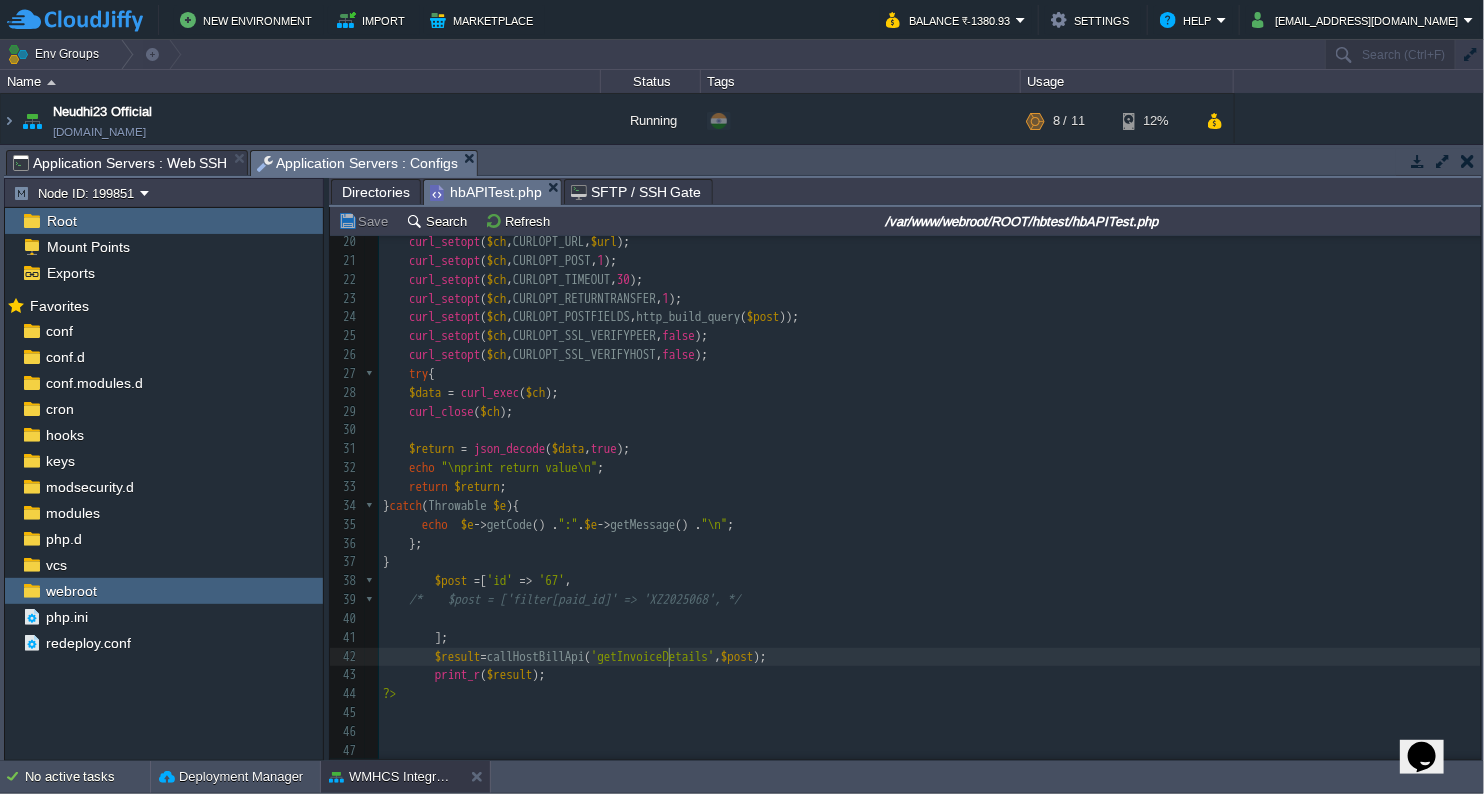 type on "getInvoiceDetails" 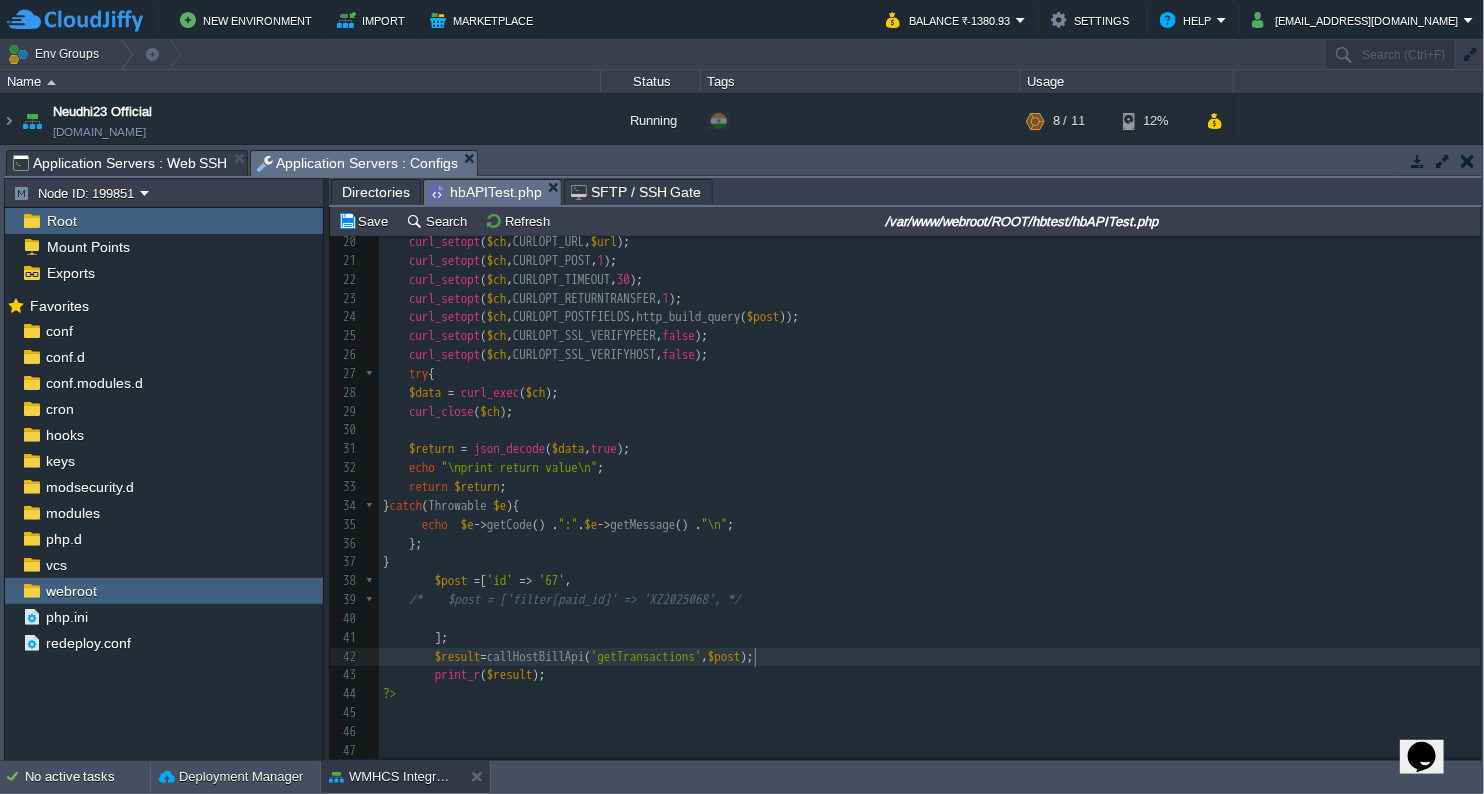 click on "$post" at bounding box center (724, 656) 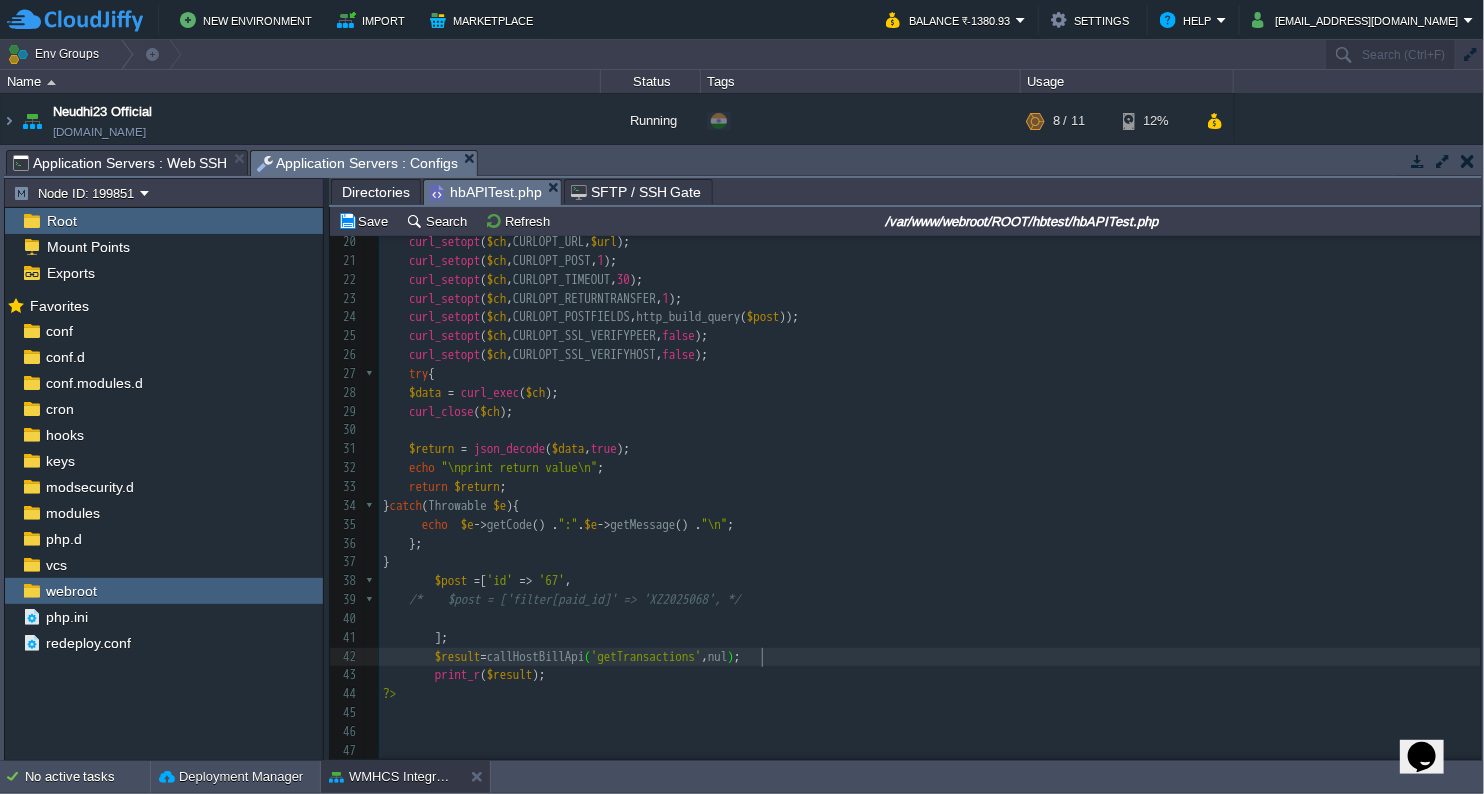type on "null" 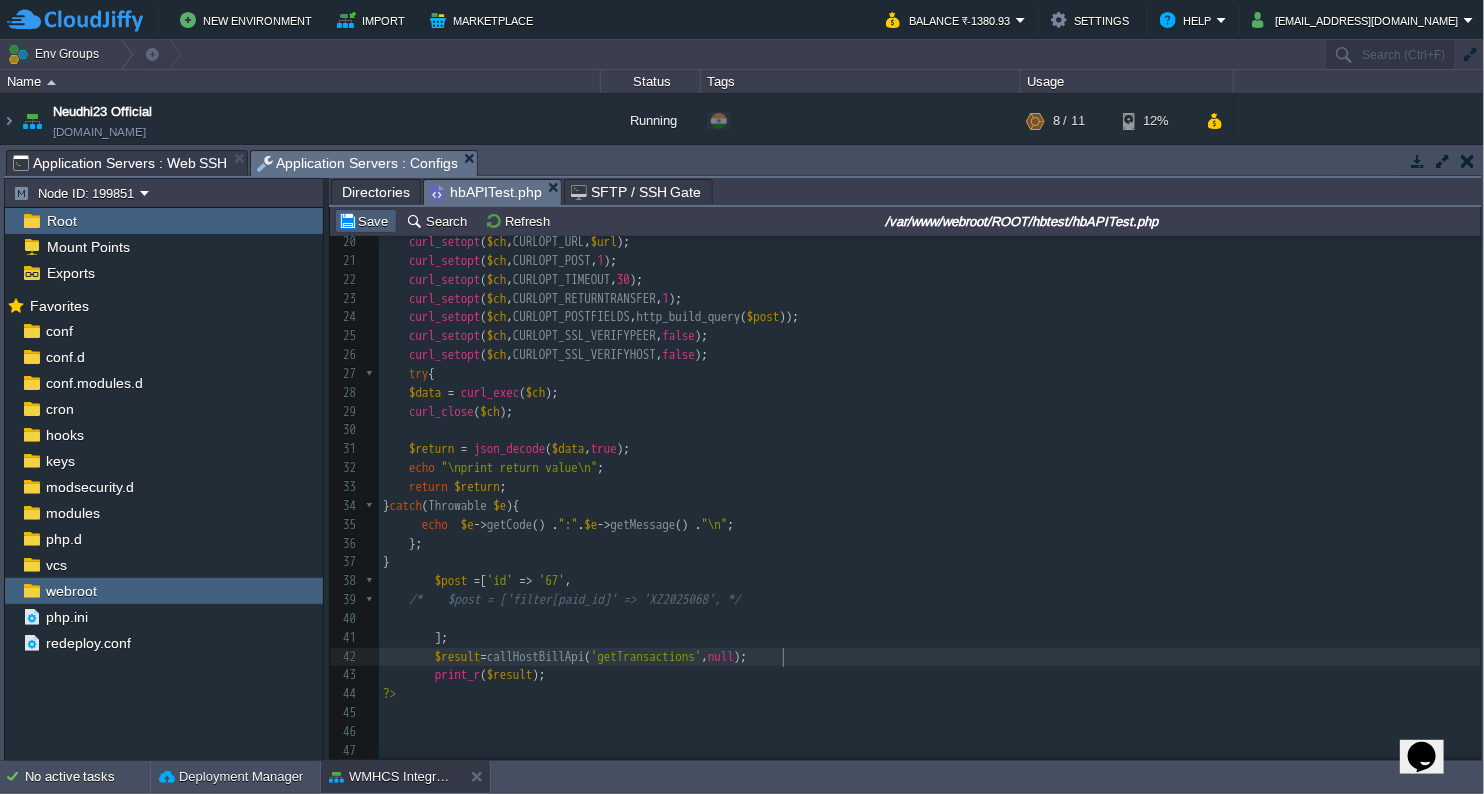 type 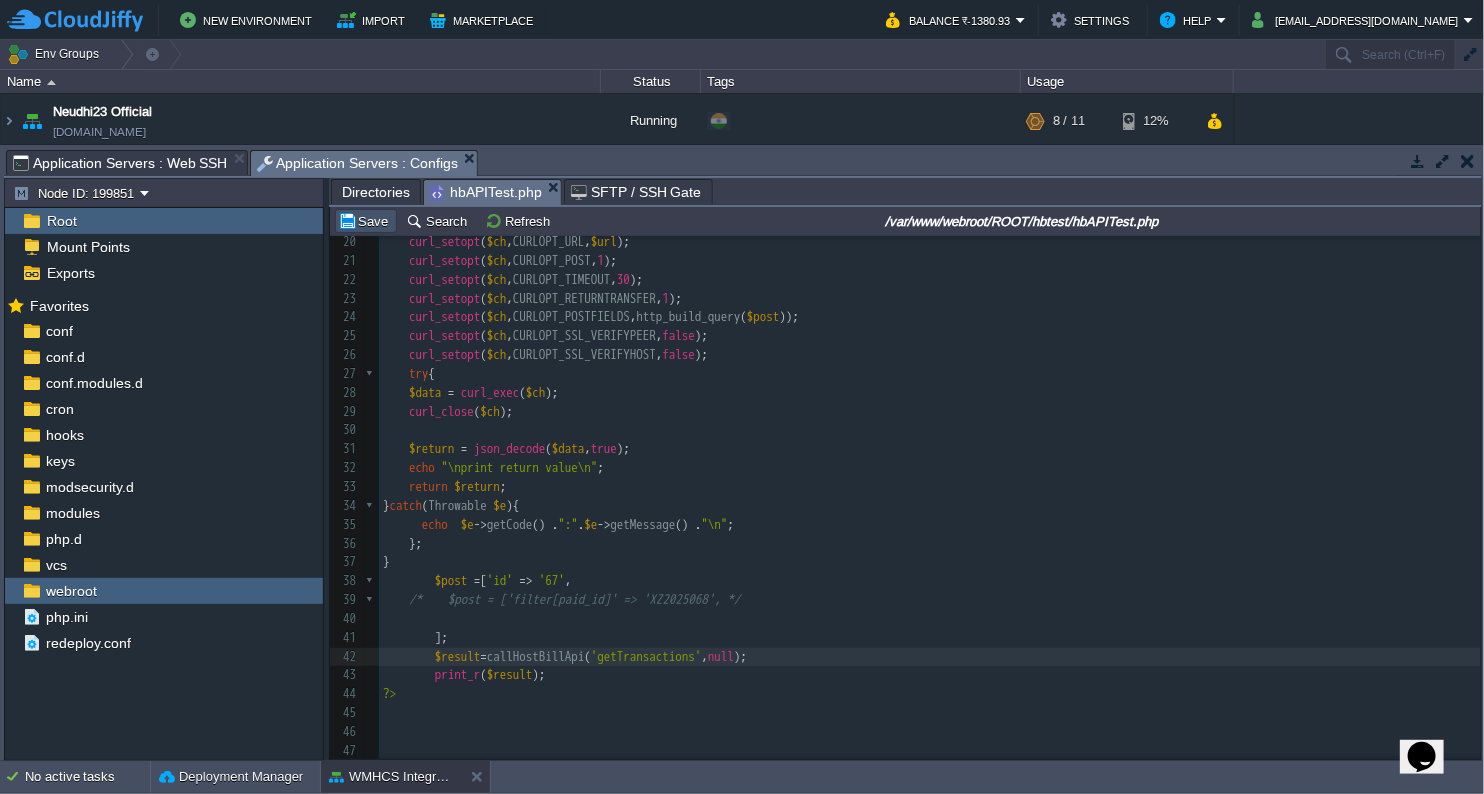 click on "Save" at bounding box center (366, 221) 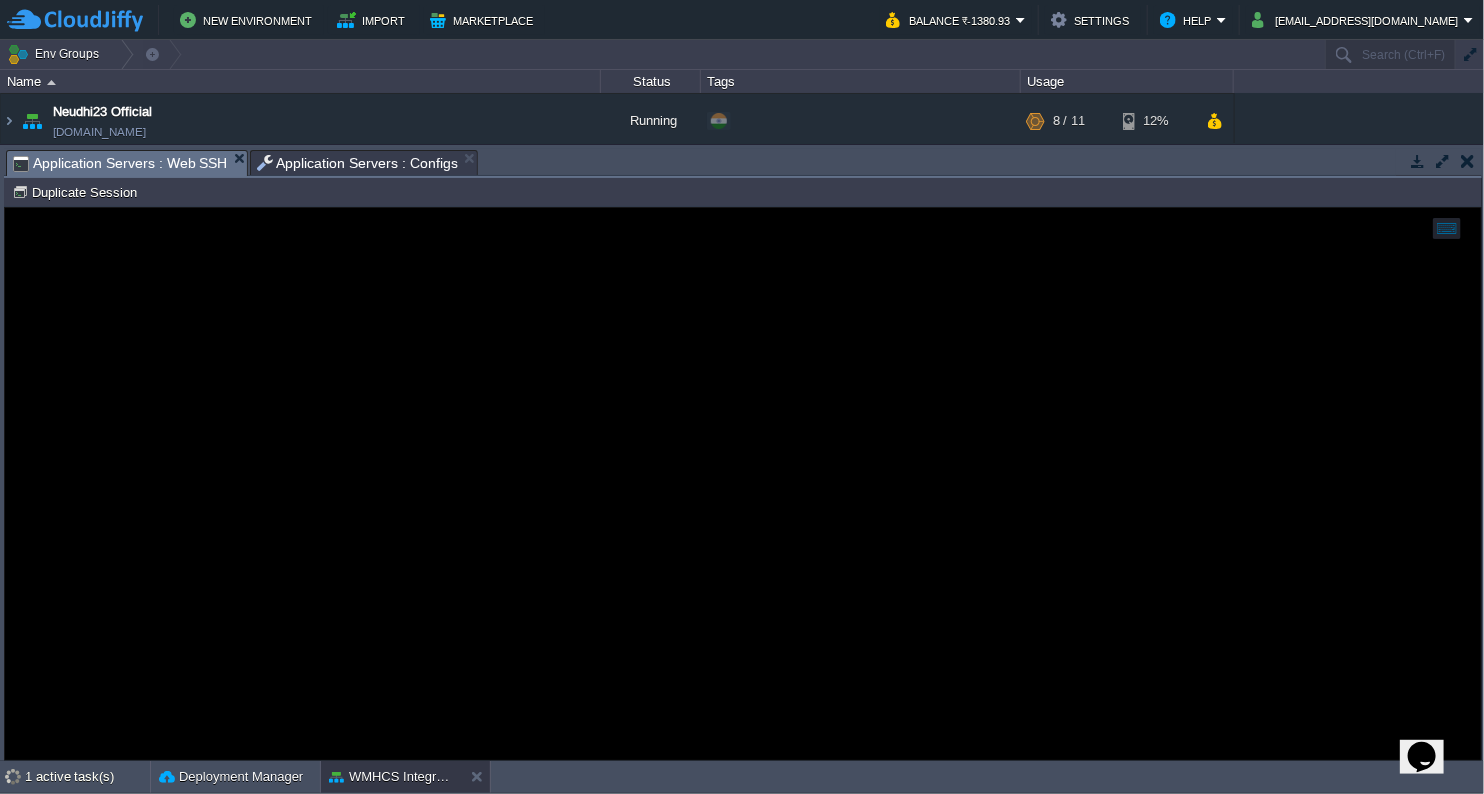 click on "Application Servers : Web SSH" at bounding box center [120, 163] 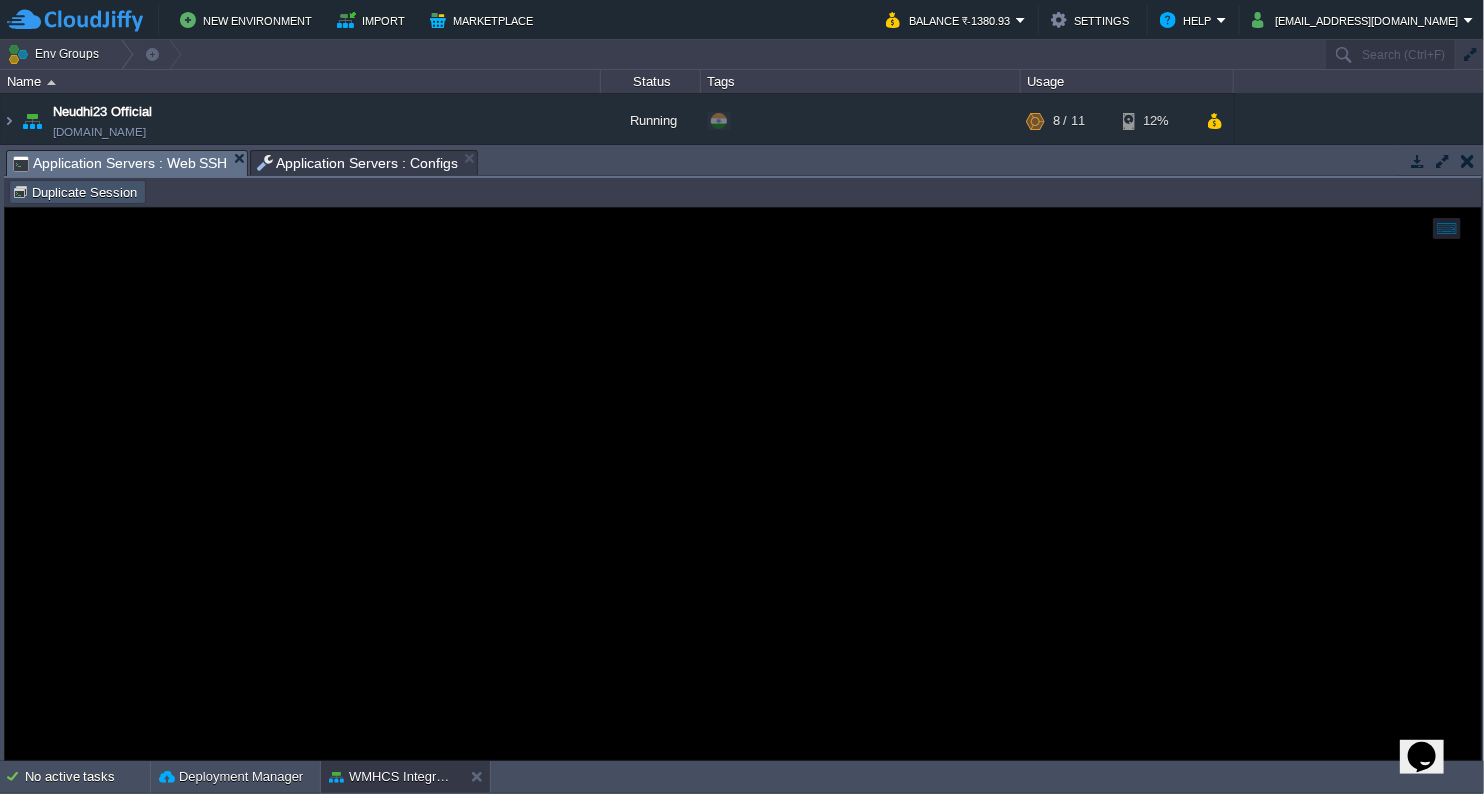 click on "Duplicate Session" at bounding box center (77, 192) 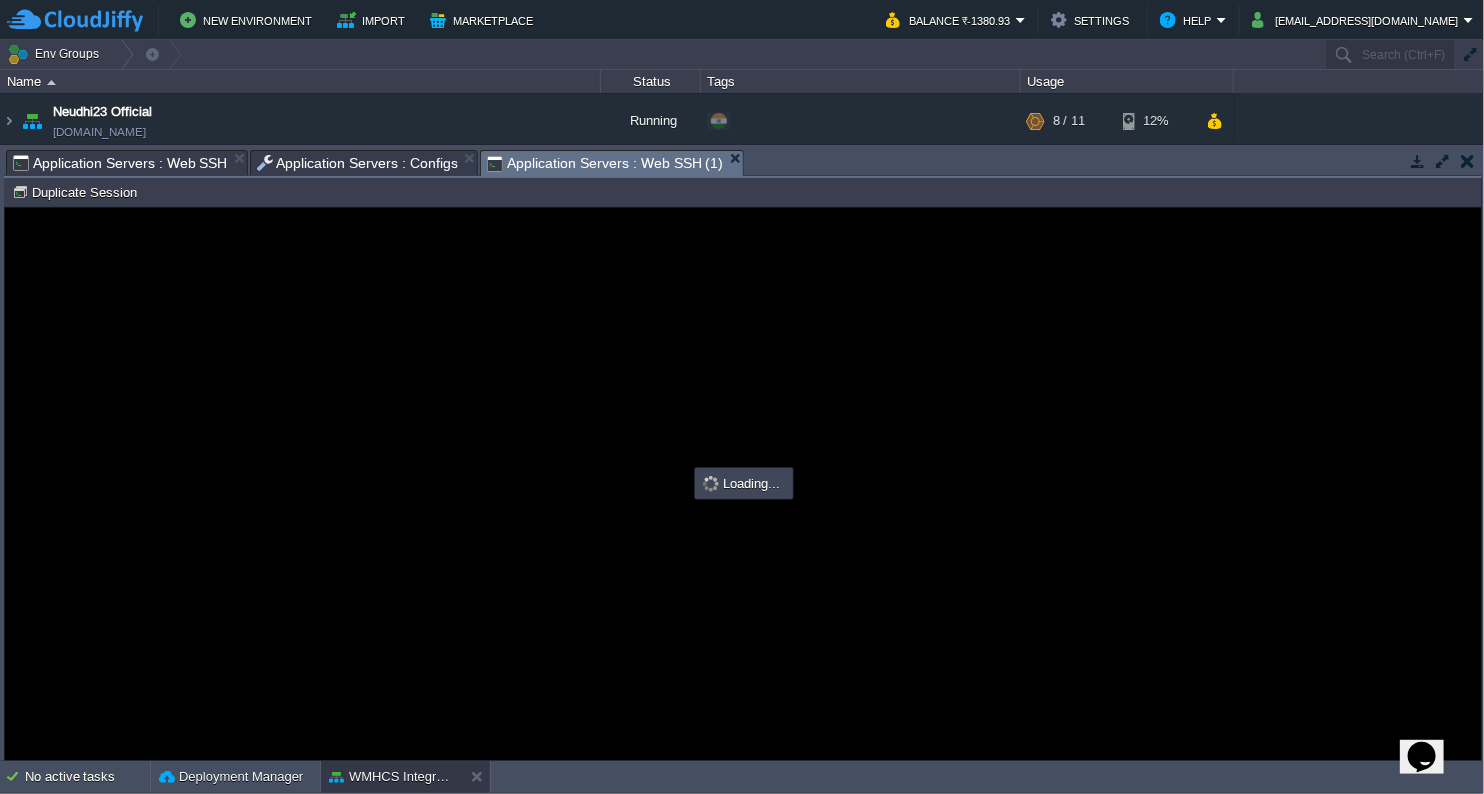 scroll, scrollTop: 0, scrollLeft: 0, axis: both 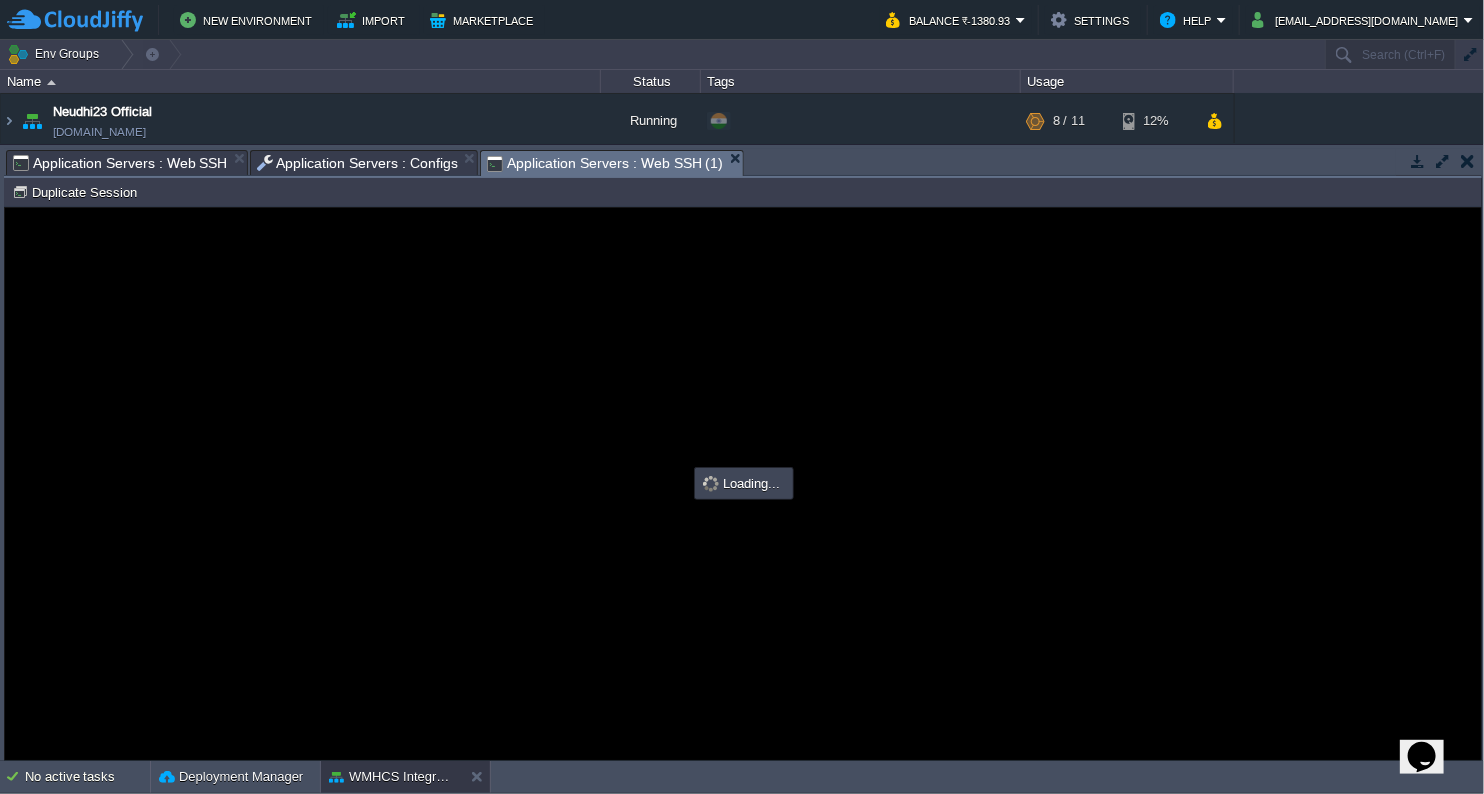 type on "#000000" 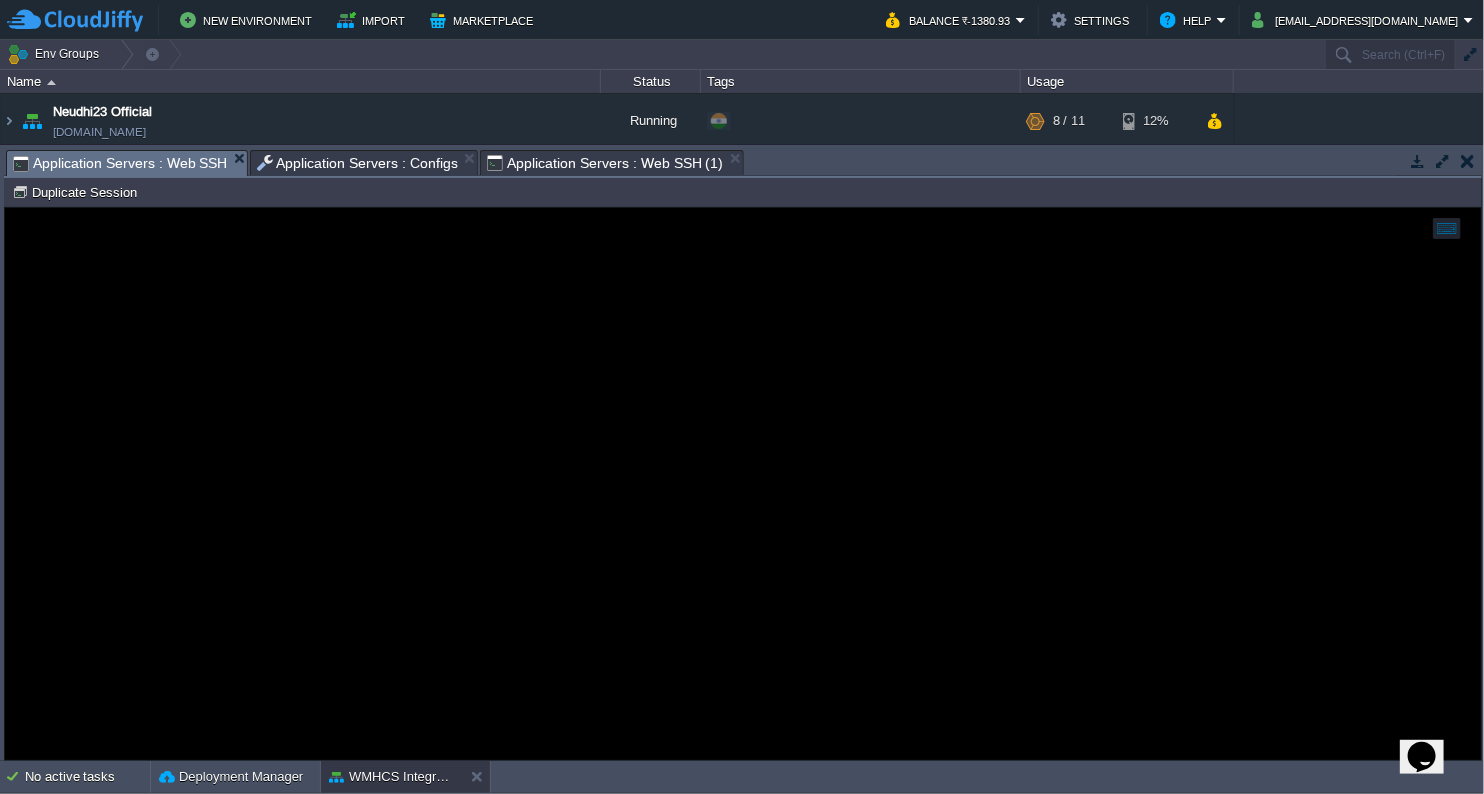 click on "Application Servers : Web SSH" at bounding box center (120, 163) 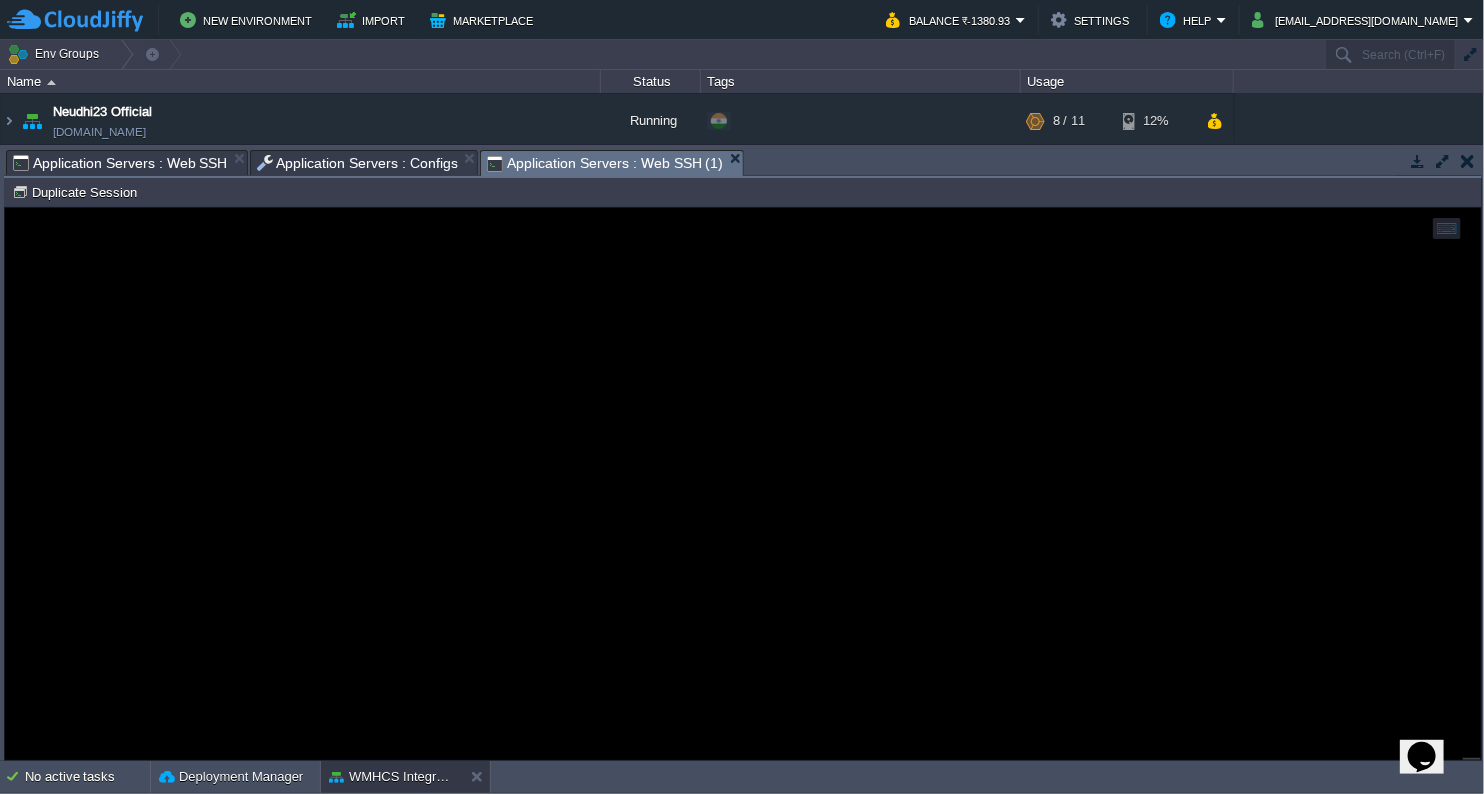 click on "Application Servers : Web SSH (1)" at bounding box center (605, 163) 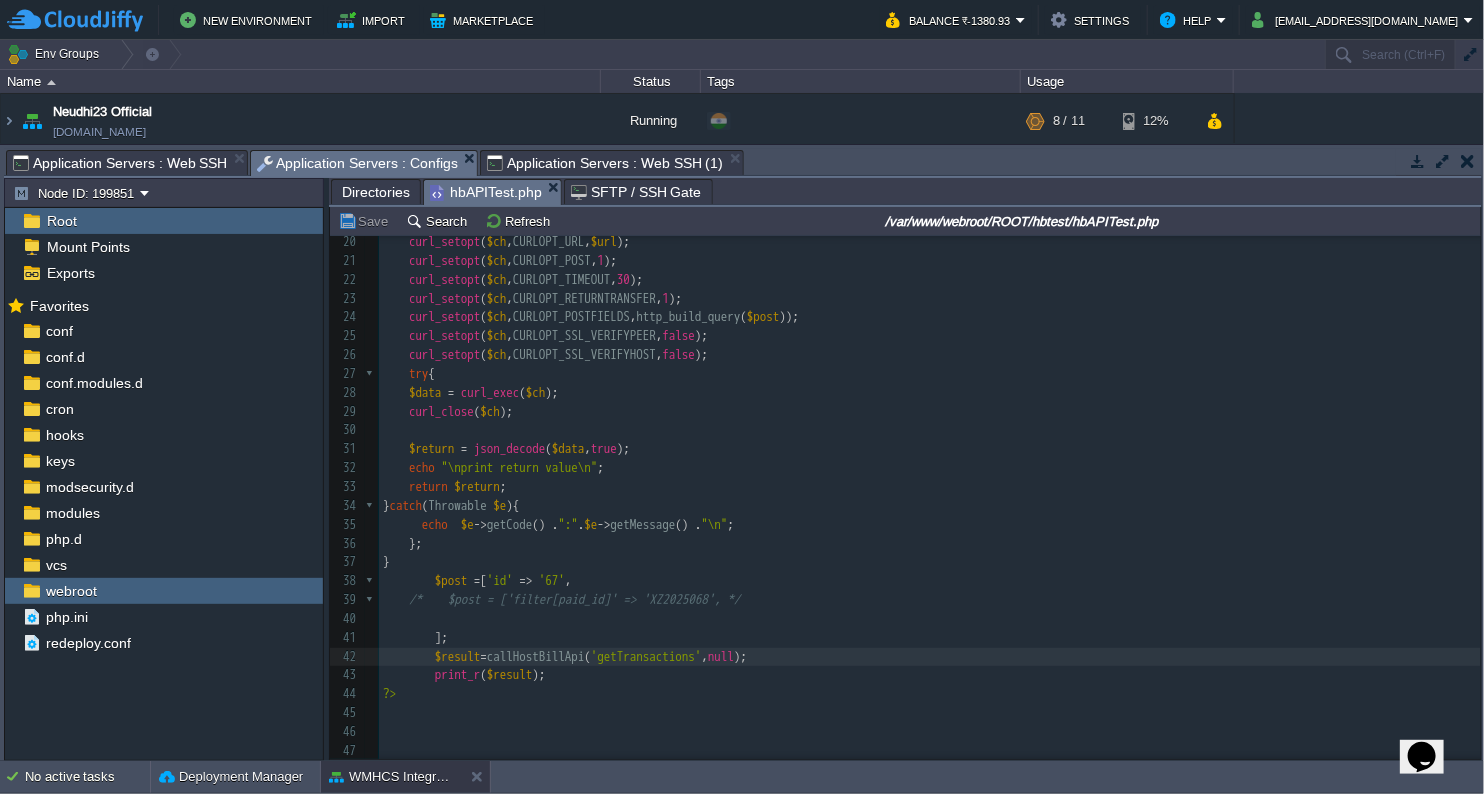 click on "Application Servers : Configs" at bounding box center [358, 163] 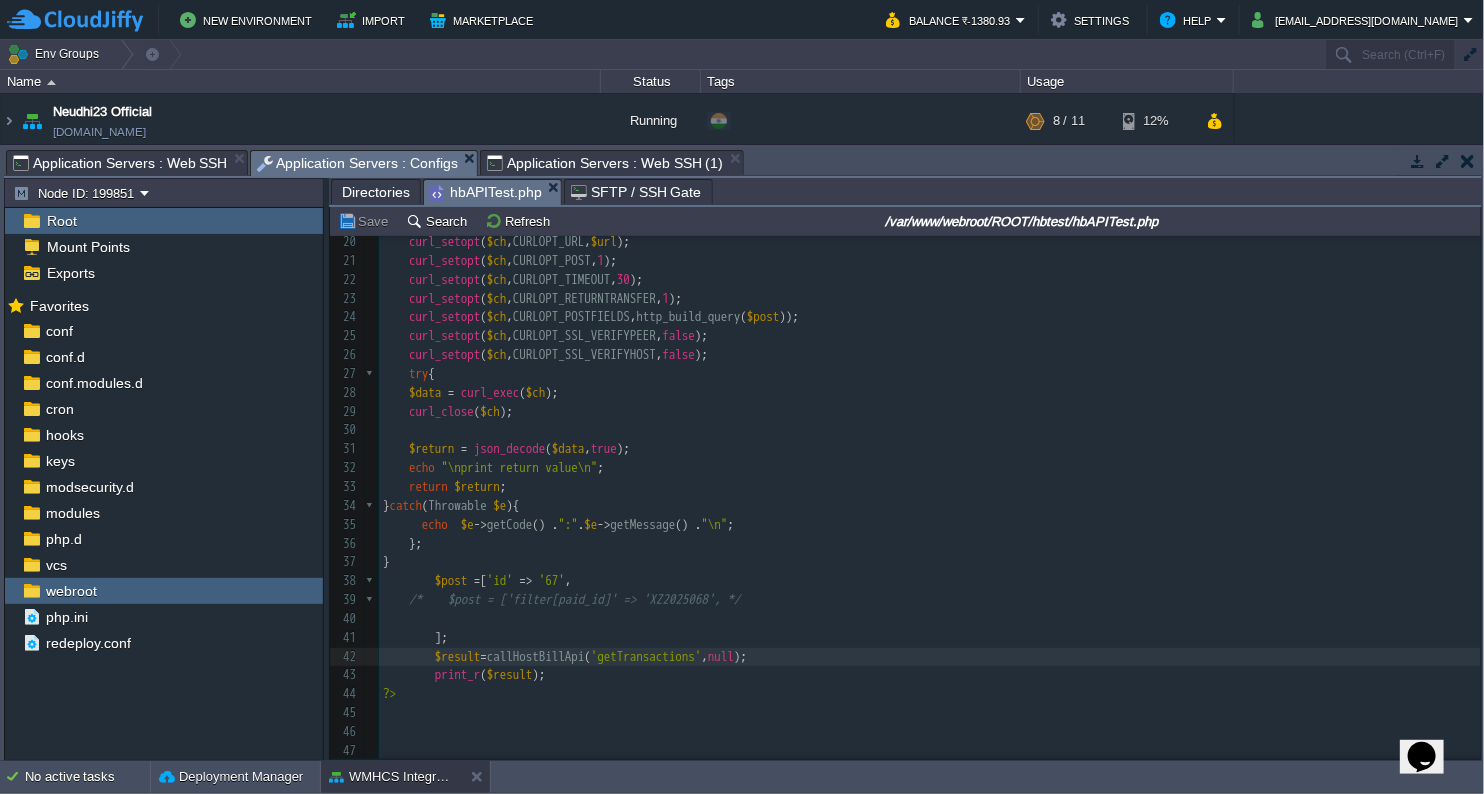 scroll, scrollTop: 3, scrollLeft: 0, axis: vertical 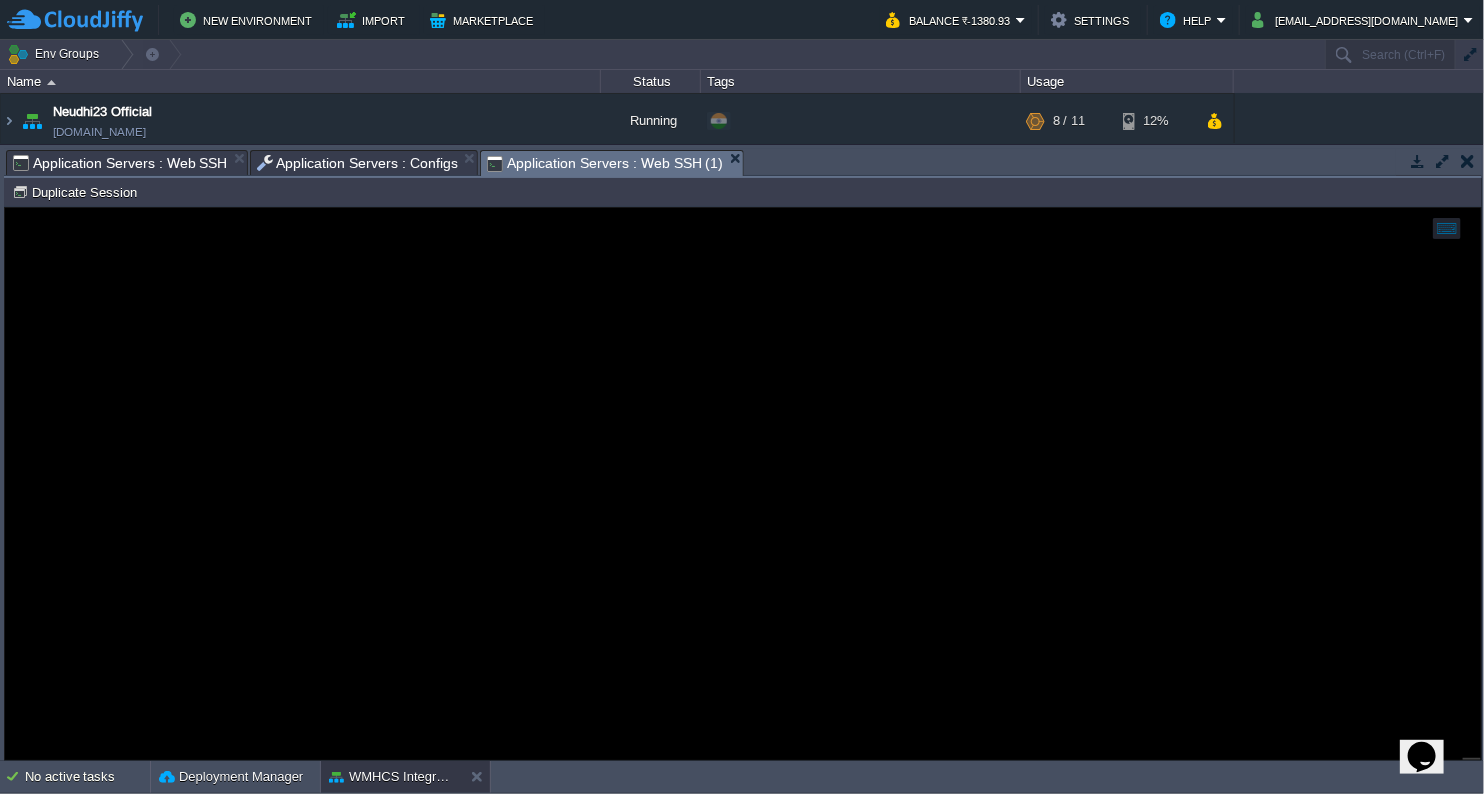 click on "Application Servers : Web SSH (1)" at bounding box center [605, 163] 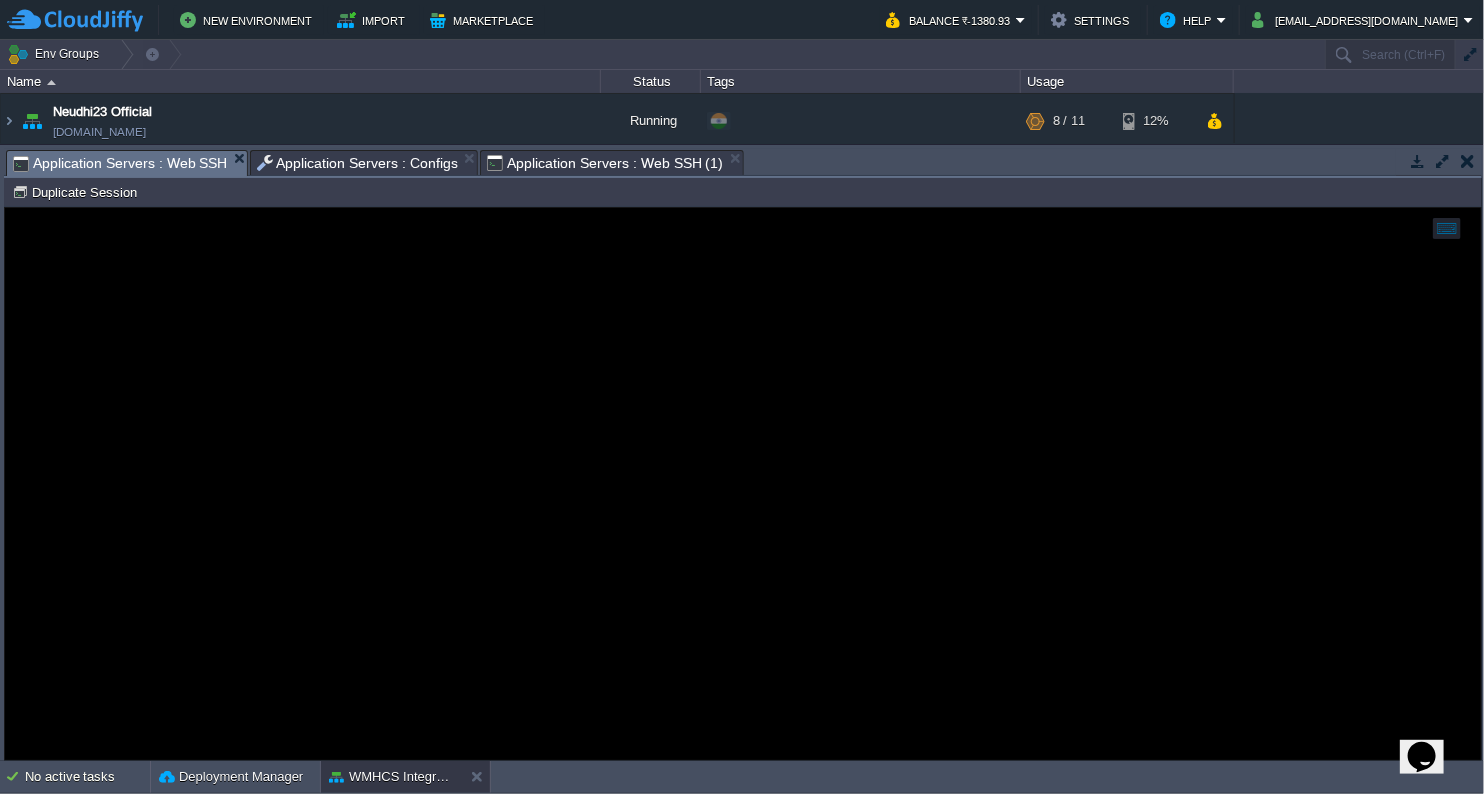 click on "Application Servers : Web SSH" at bounding box center (120, 163) 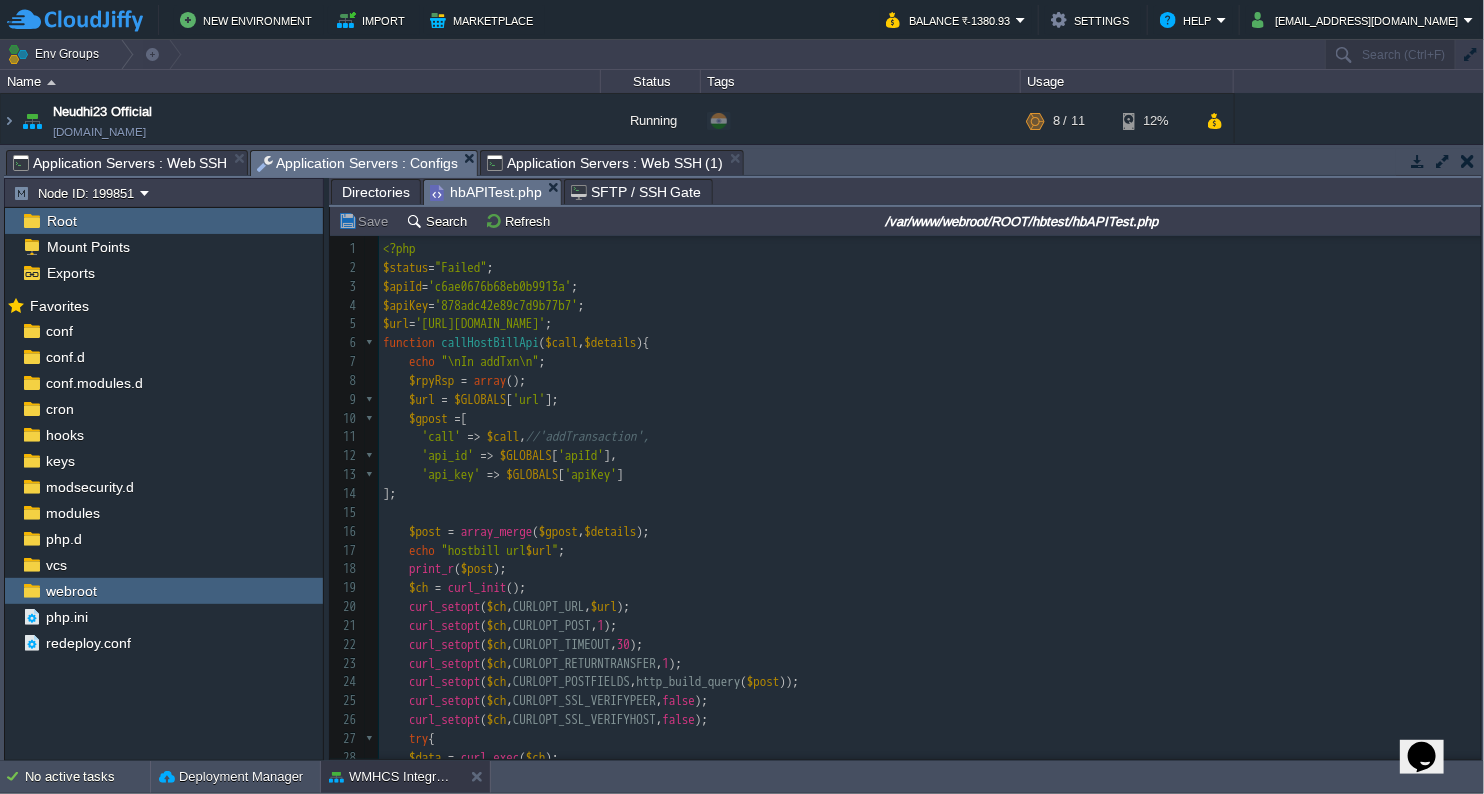 scroll, scrollTop: 252, scrollLeft: 0, axis: vertical 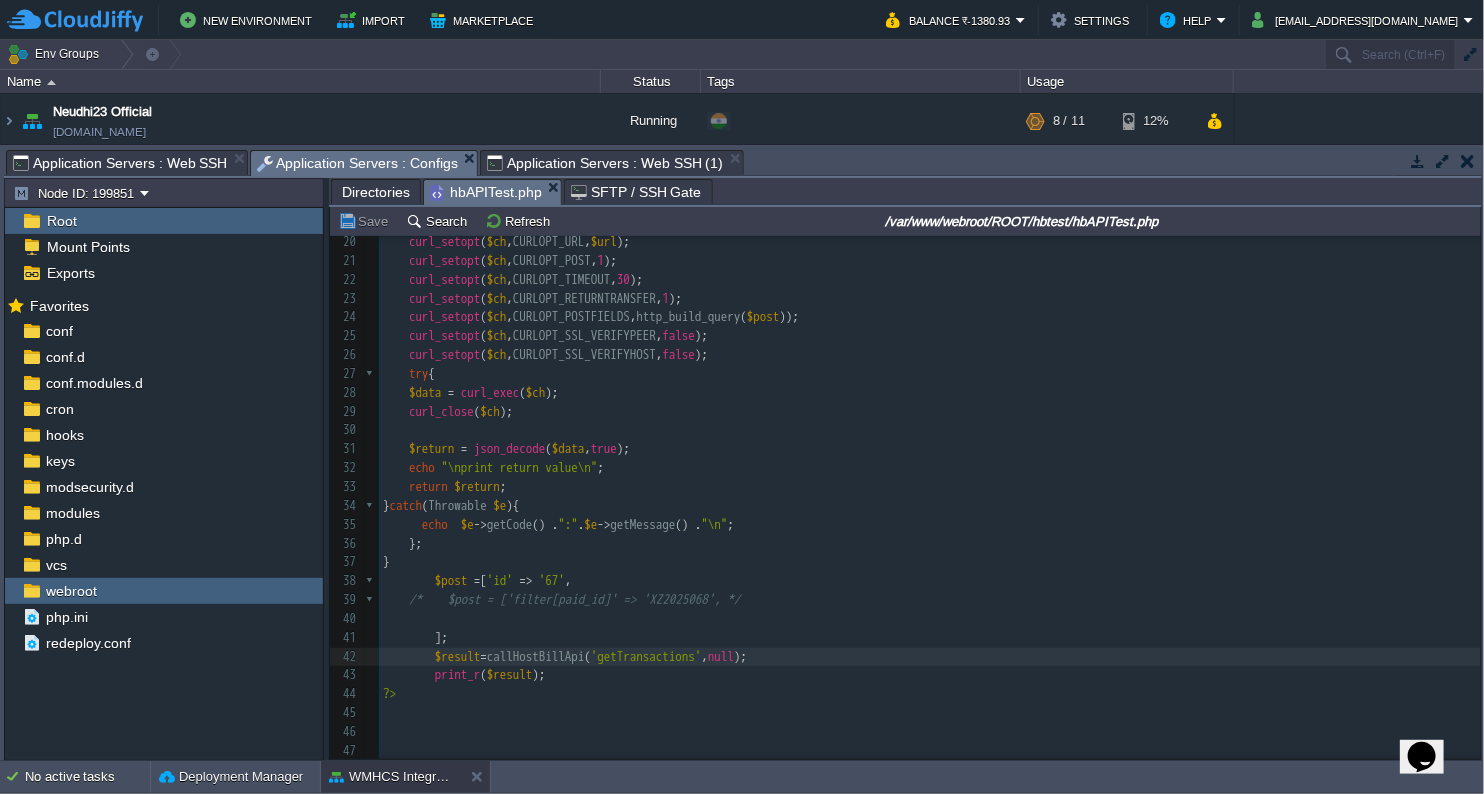 click on "null" at bounding box center (721, 656) 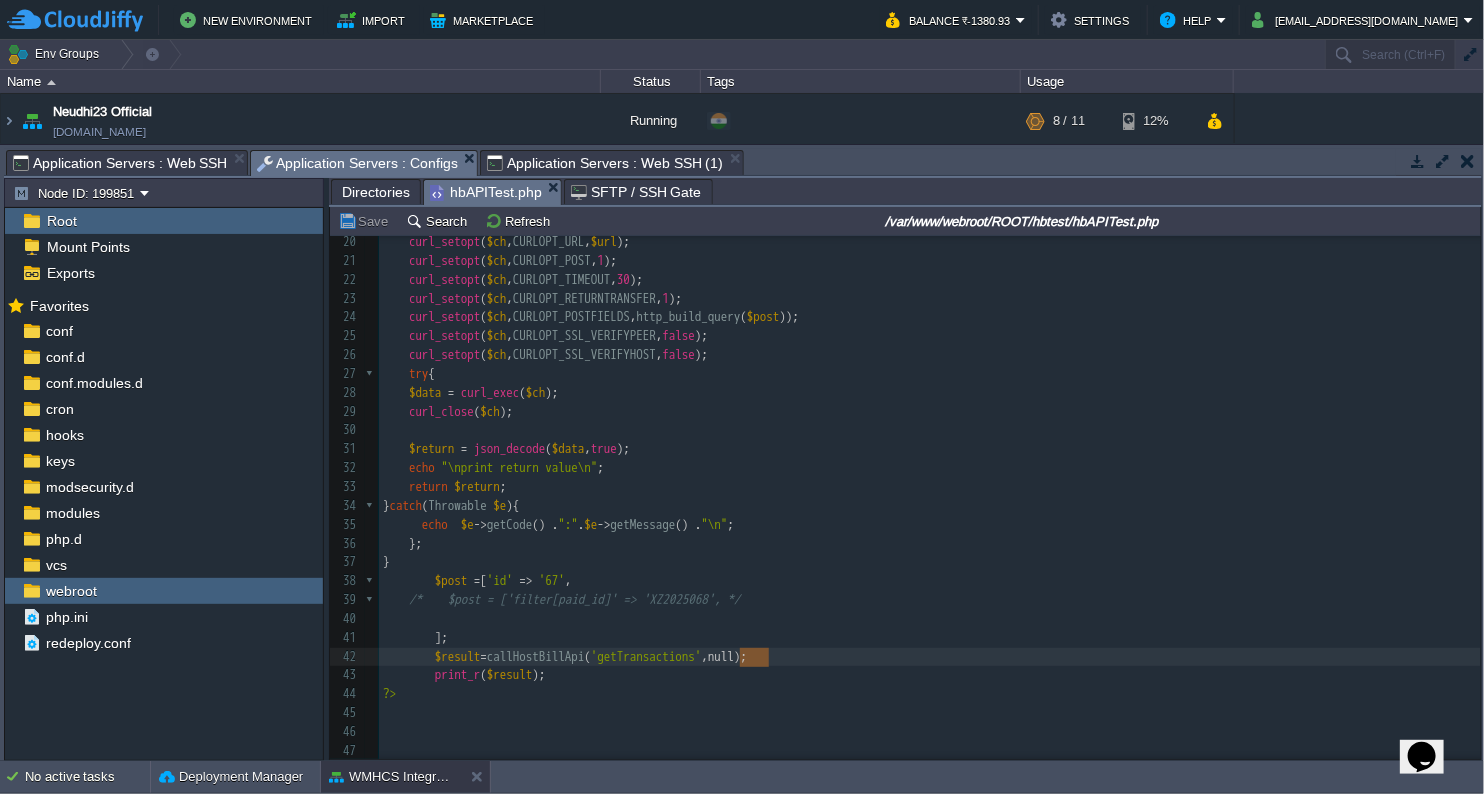 scroll, scrollTop: 6, scrollLeft: 6, axis: both 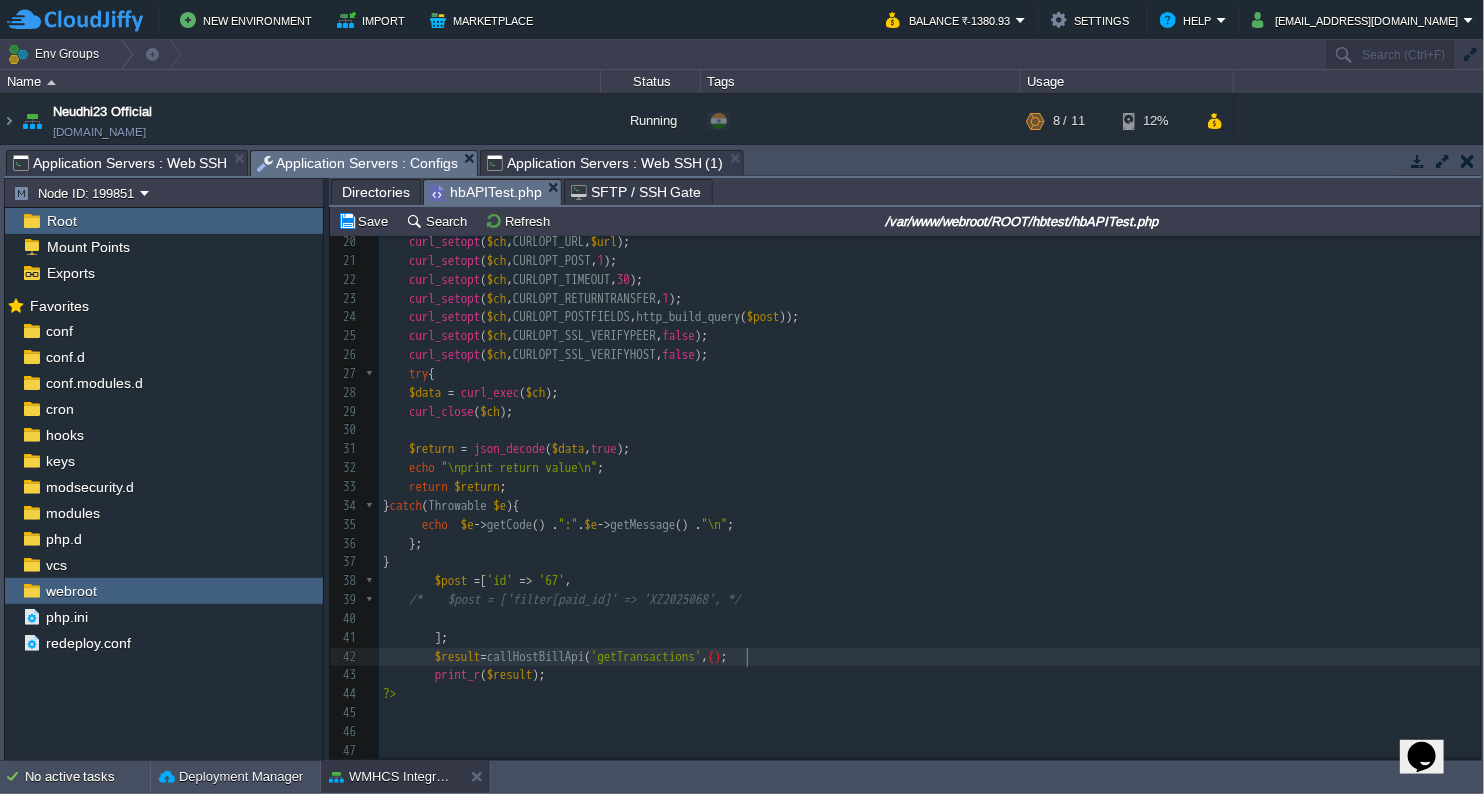 type on "{}" 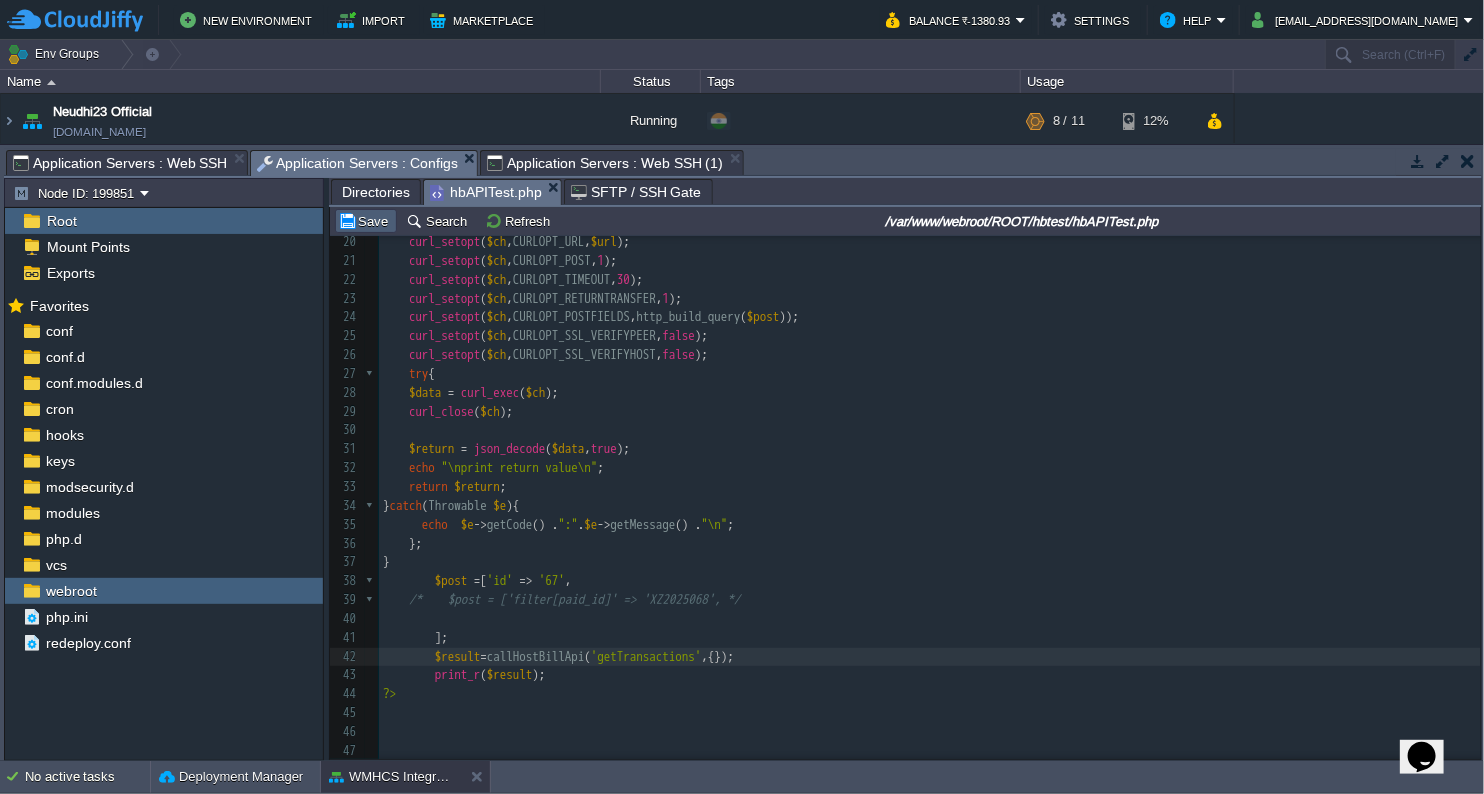 click on "Save" at bounding box center (366, 221) 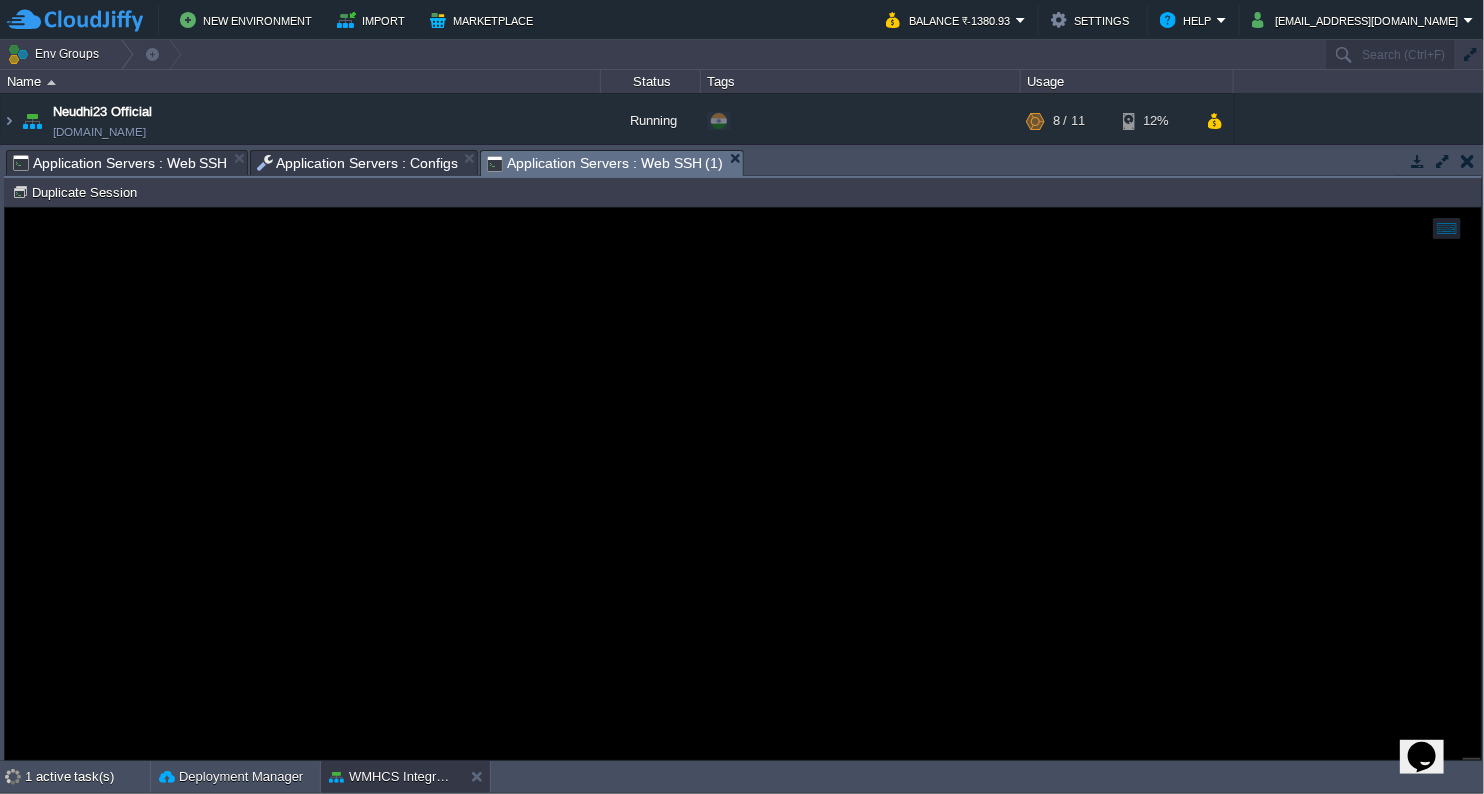 click on "Application Servers : Web SSH (1)" at bounding box center [605, 163] 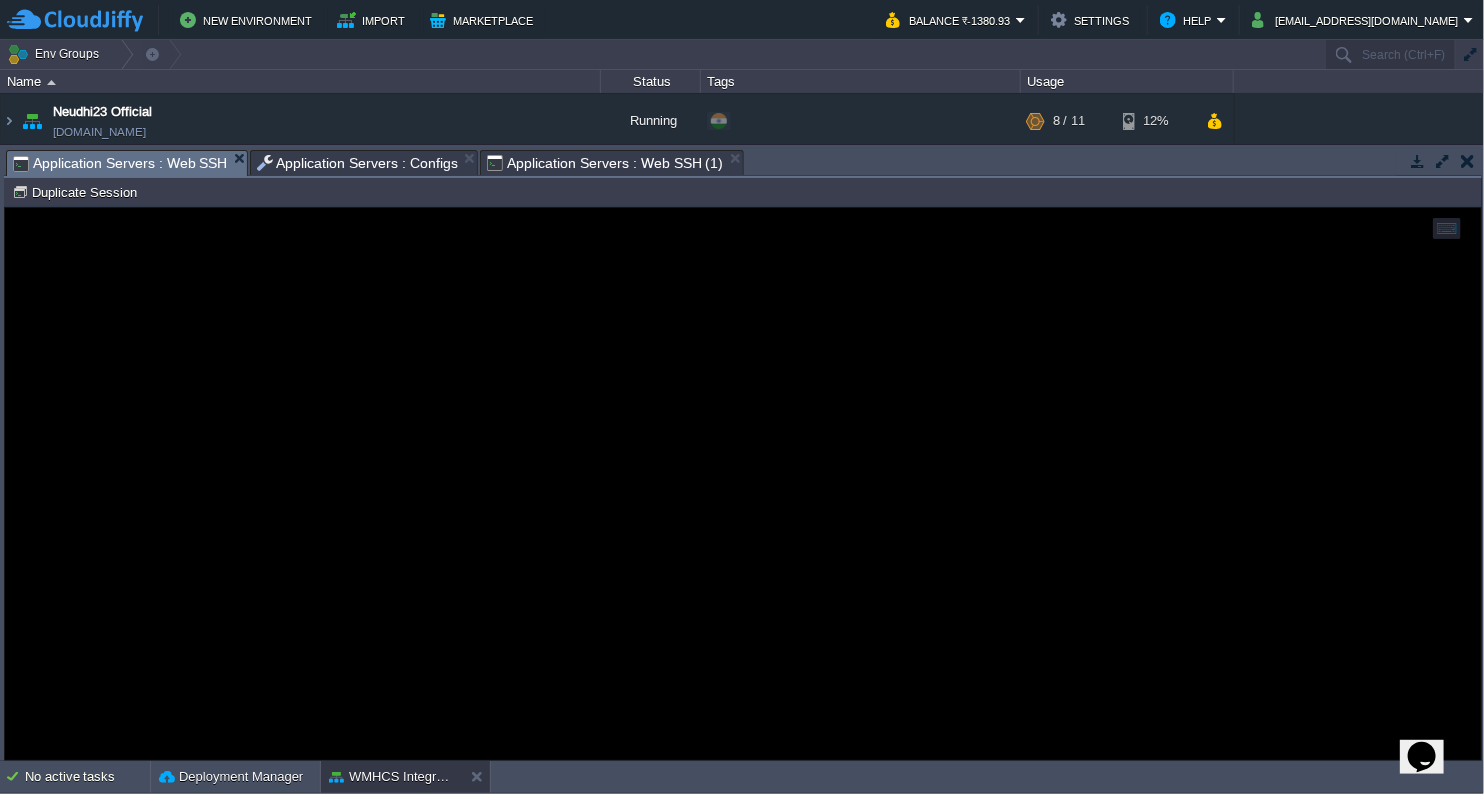 click on "Application Servers : Web SSH" at bounding box center (120, 163) 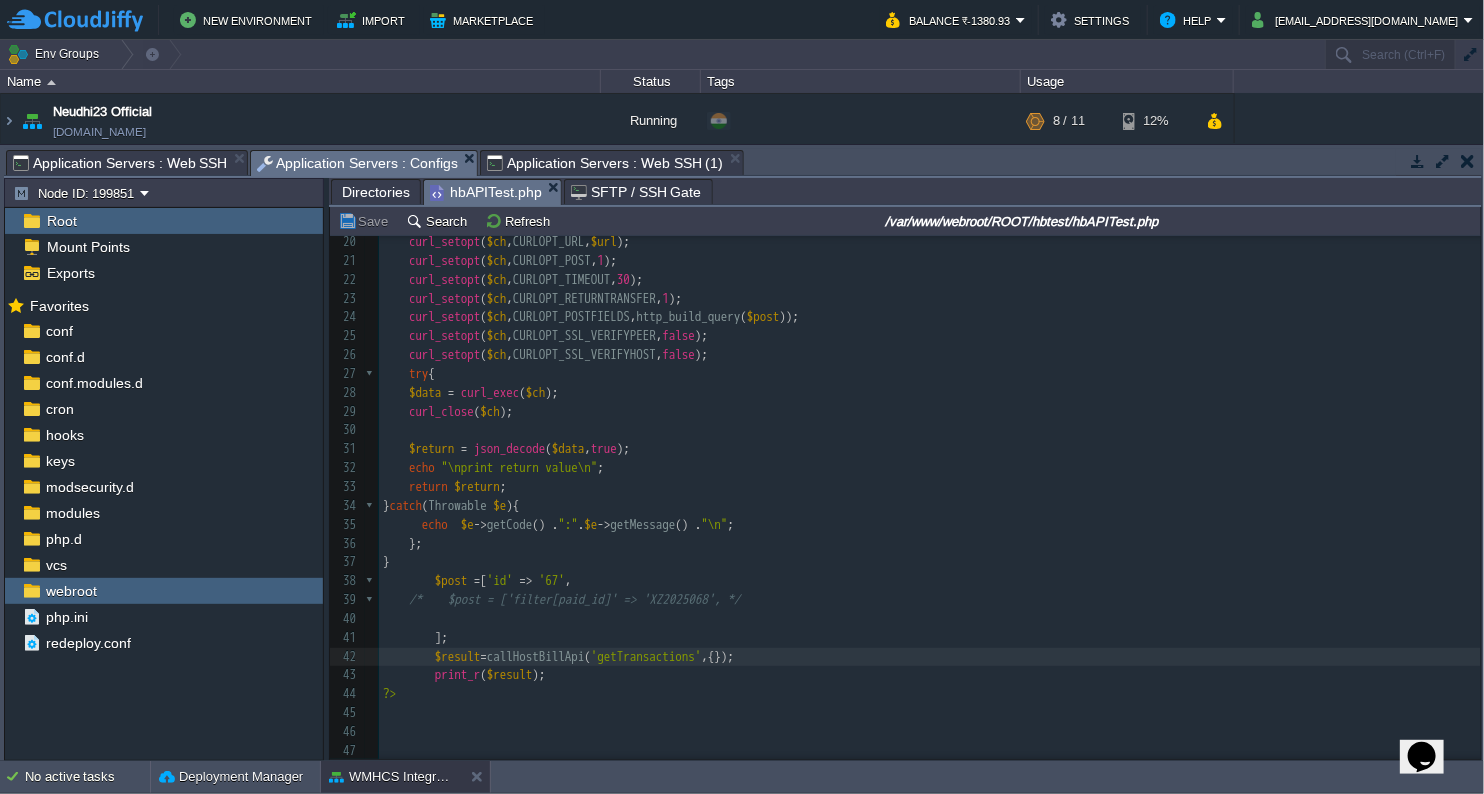 click on "Application Servers : Configs" at bounding box center (358, 163) 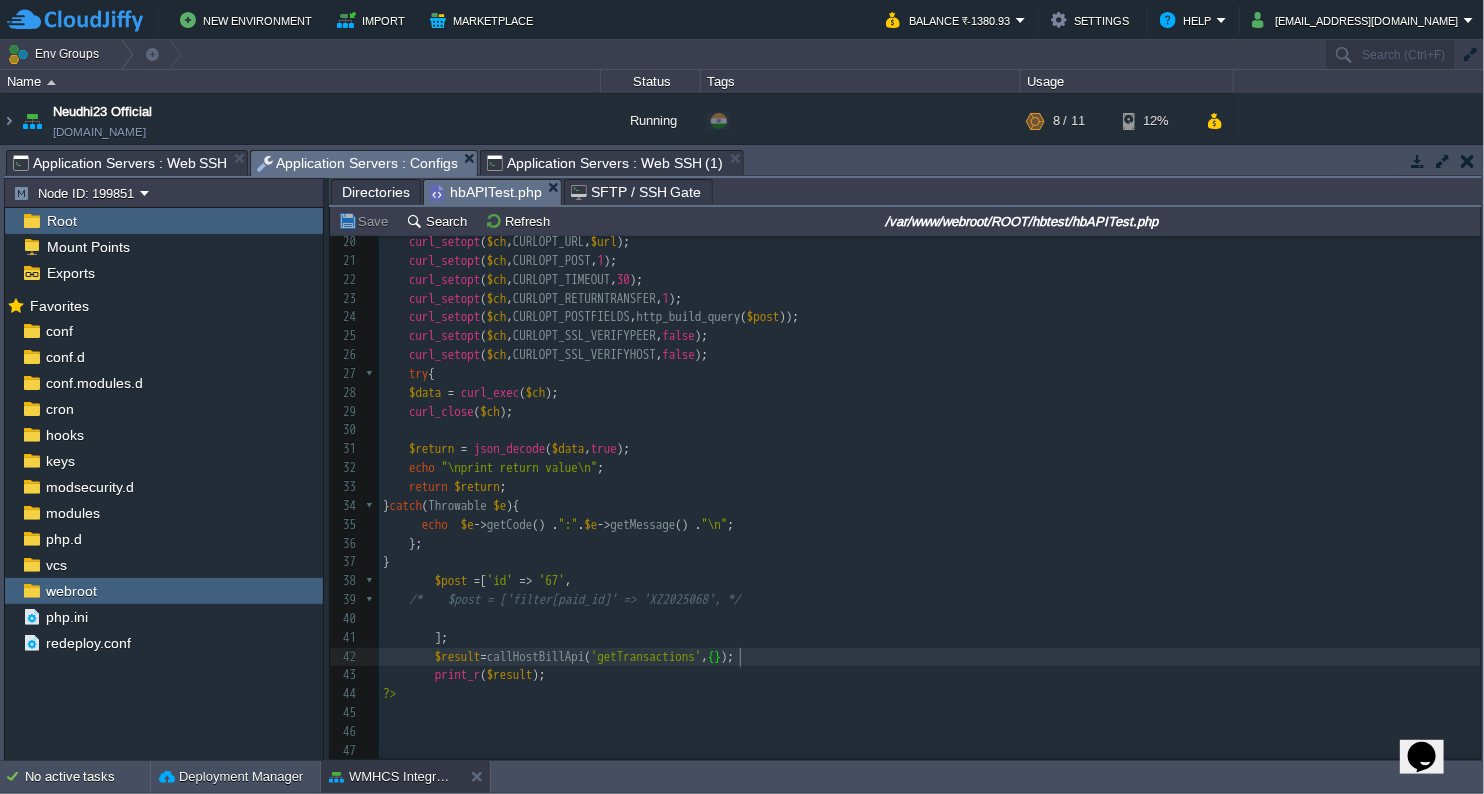 scroll, scrollTop: 6, scrollLeft: 0, axis: vertical 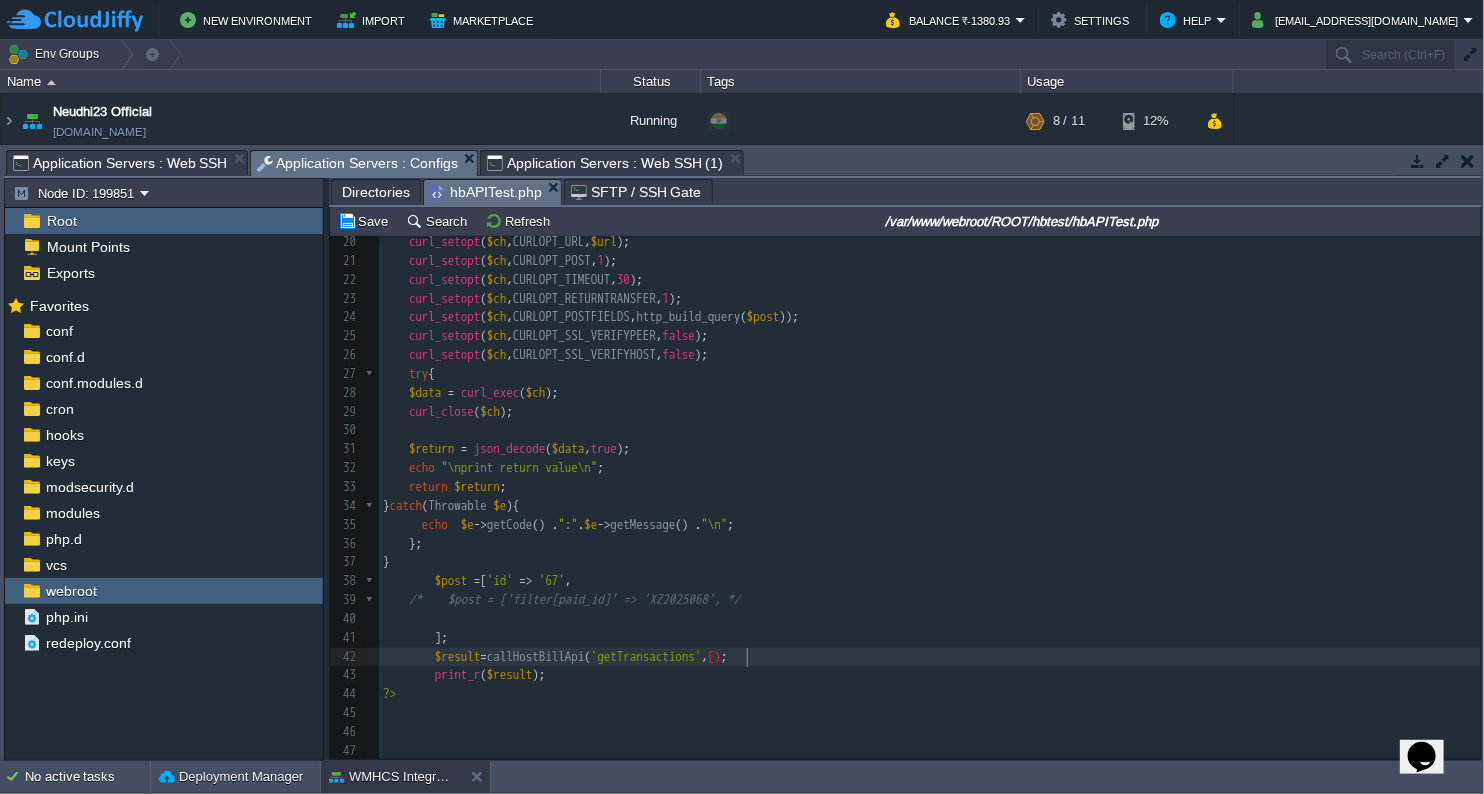 type on "[]" 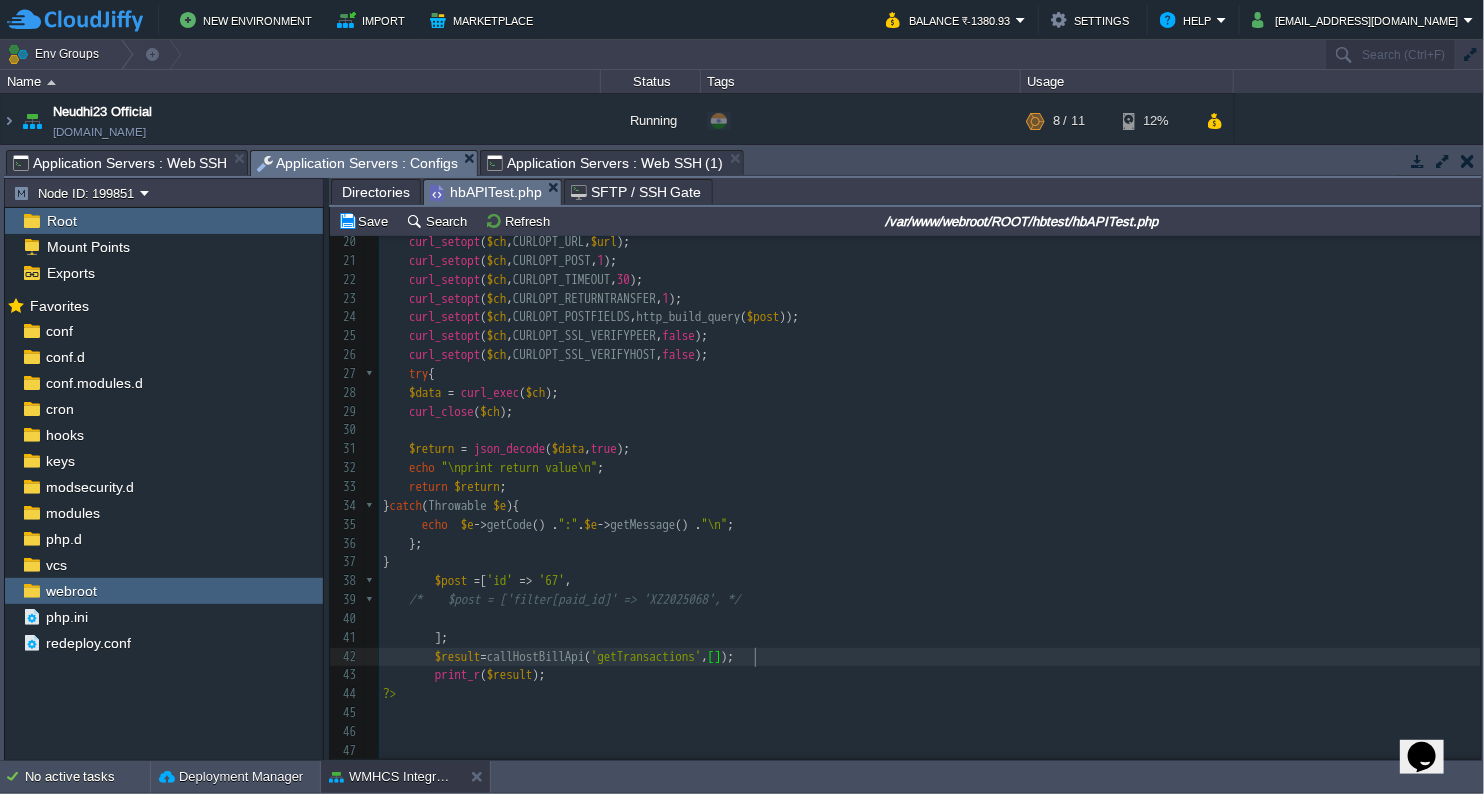 scroll, scrollTop: 6, scrollLeft: 13, axis: both 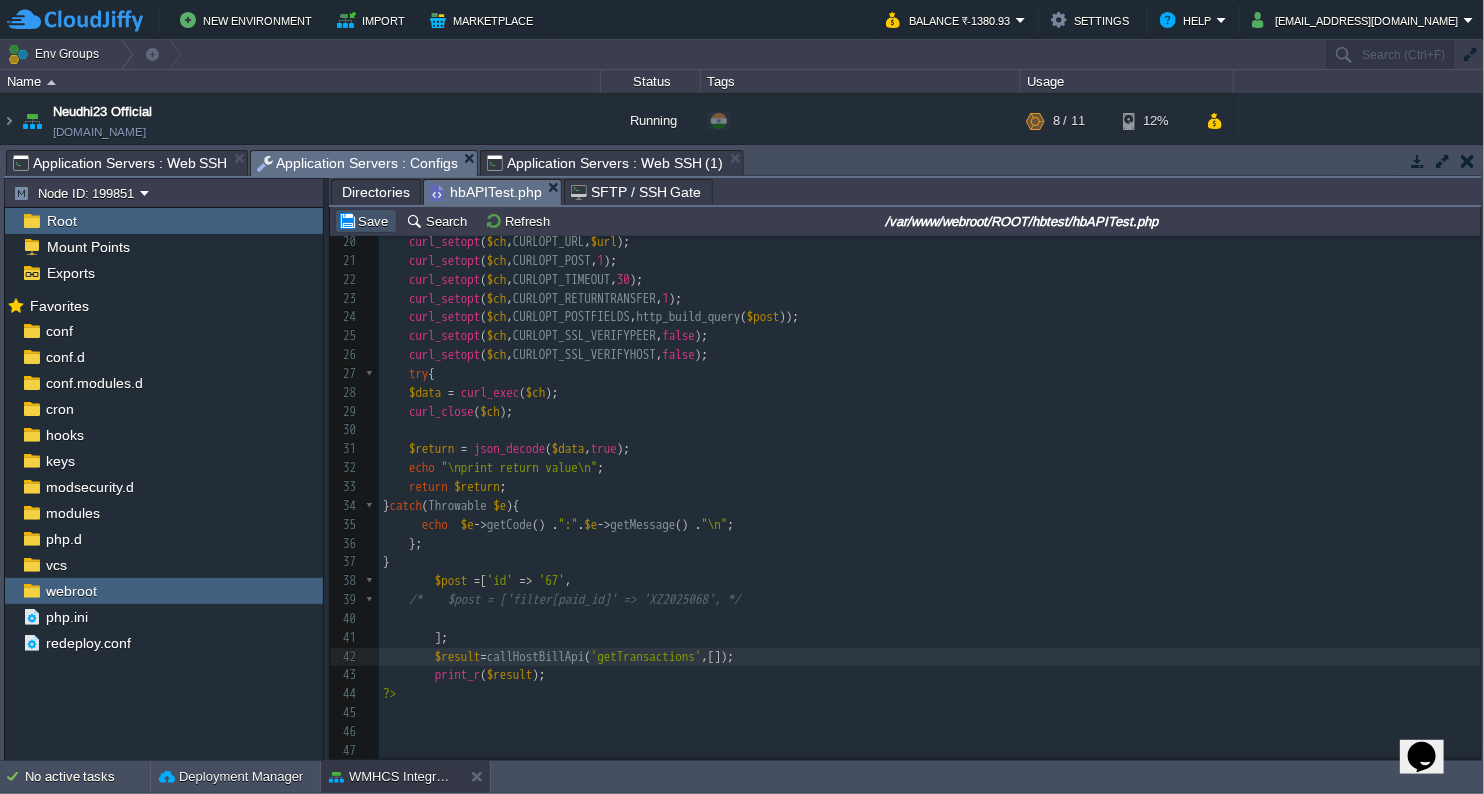 click on "Save" at bounding box center (366, 221) 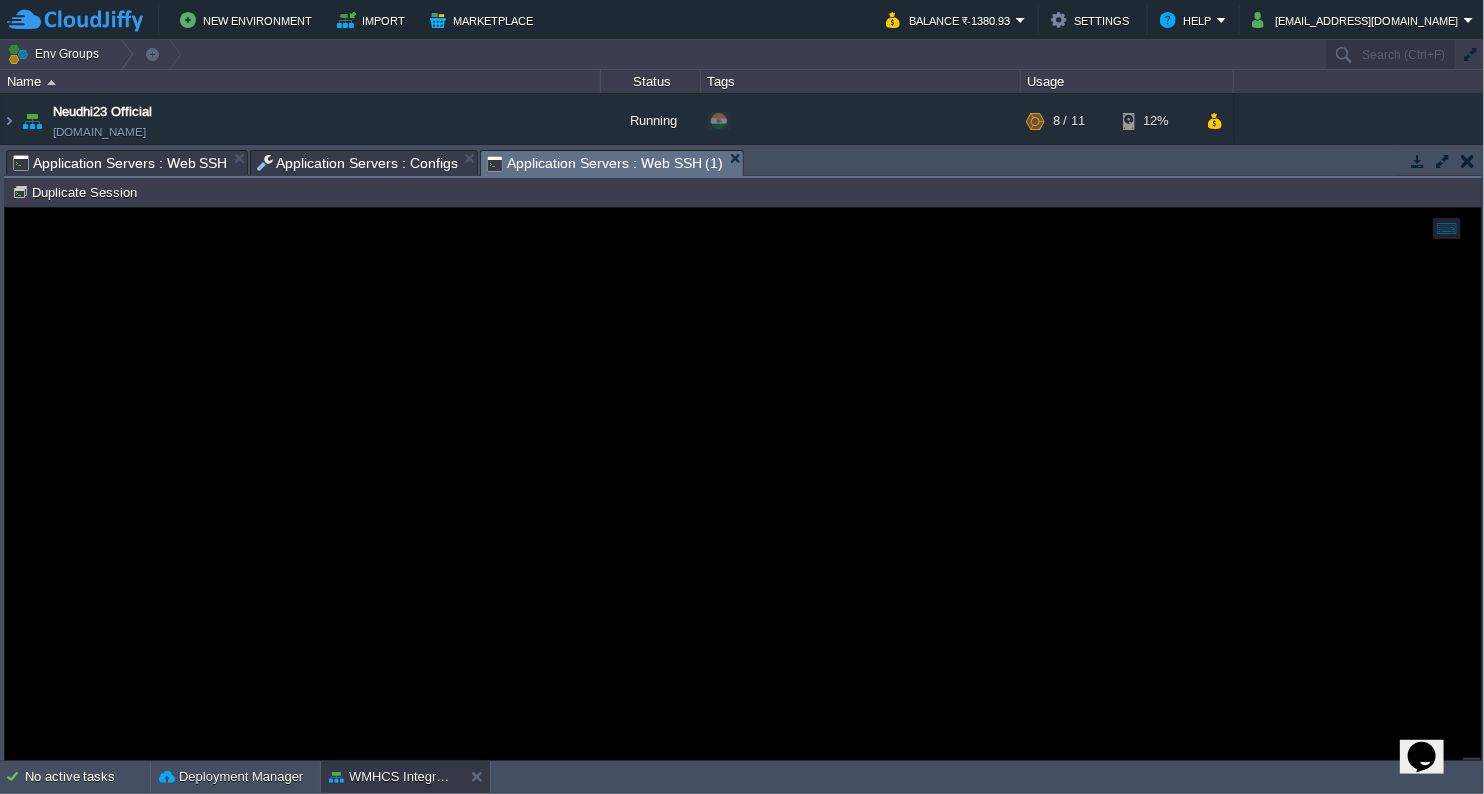click on "Application Servers : Web SSH (1)" at bounding box center [605, 163] 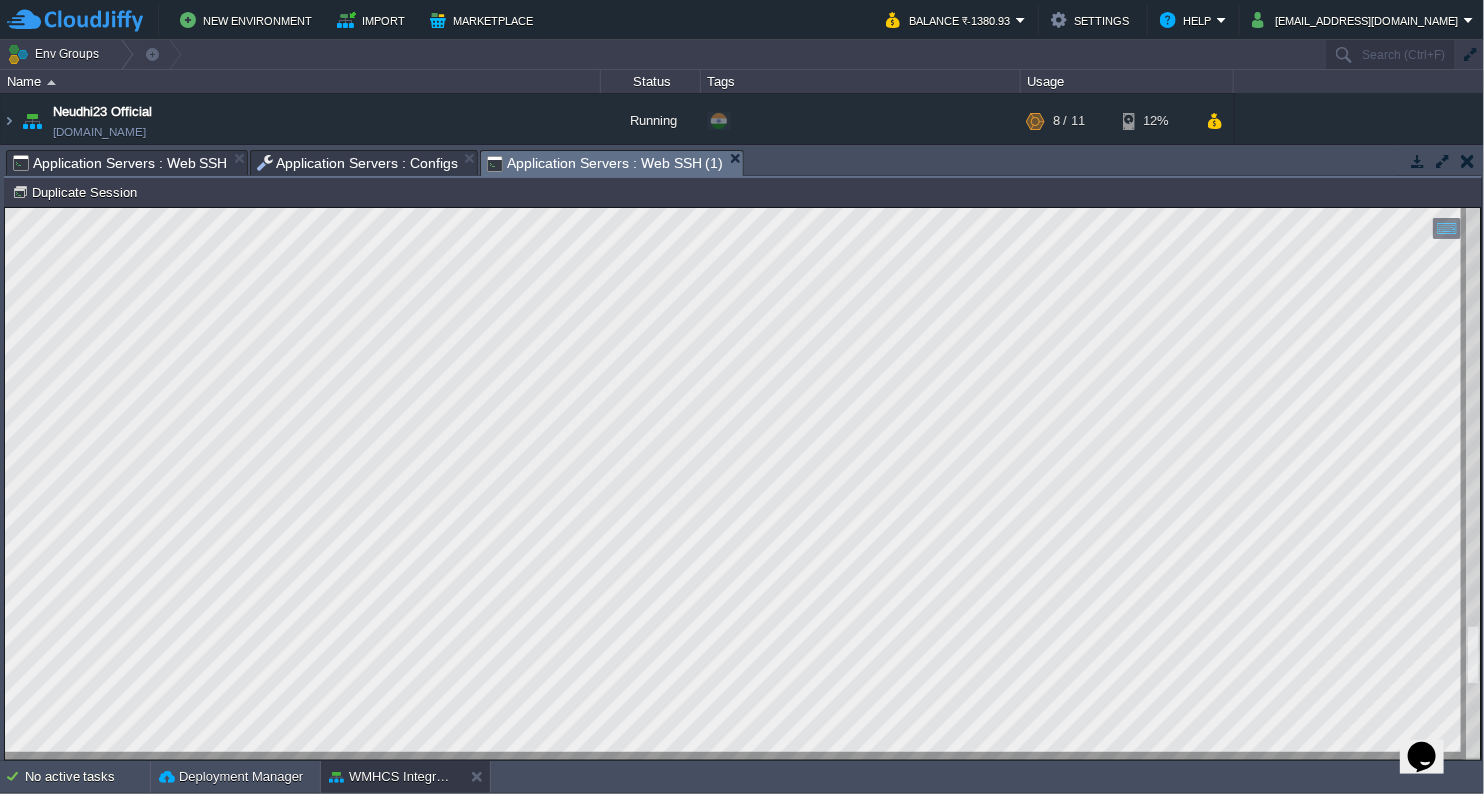 click on "Copy:                  Ctrl + Shift + C                                          Paste:                  Ctrl + V                                         Settings:                  Ctrl + Shift + Alt
0" at bounding box center [743, 207] 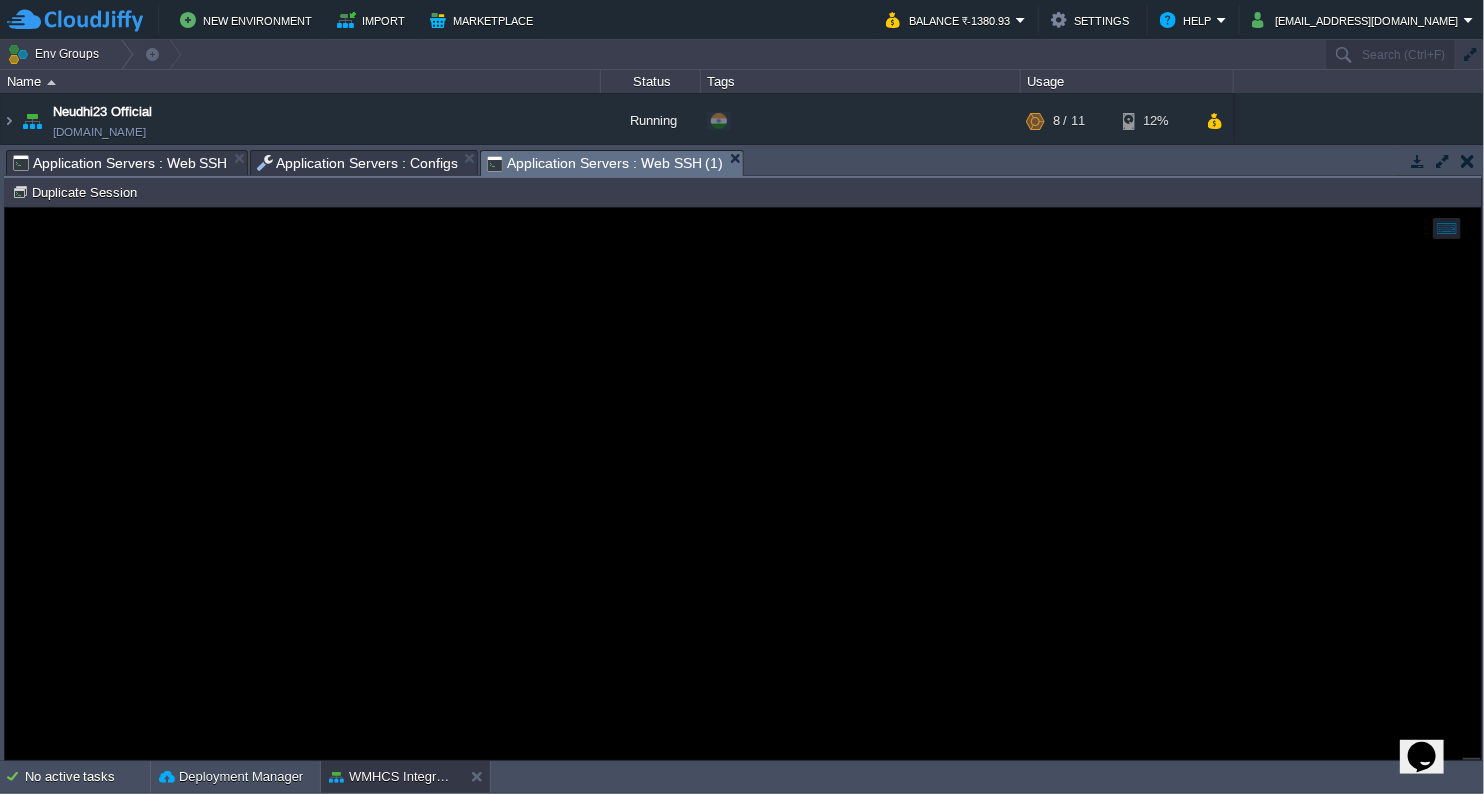 click on "Application Servers : Configs" at bounding box center [358, 163] 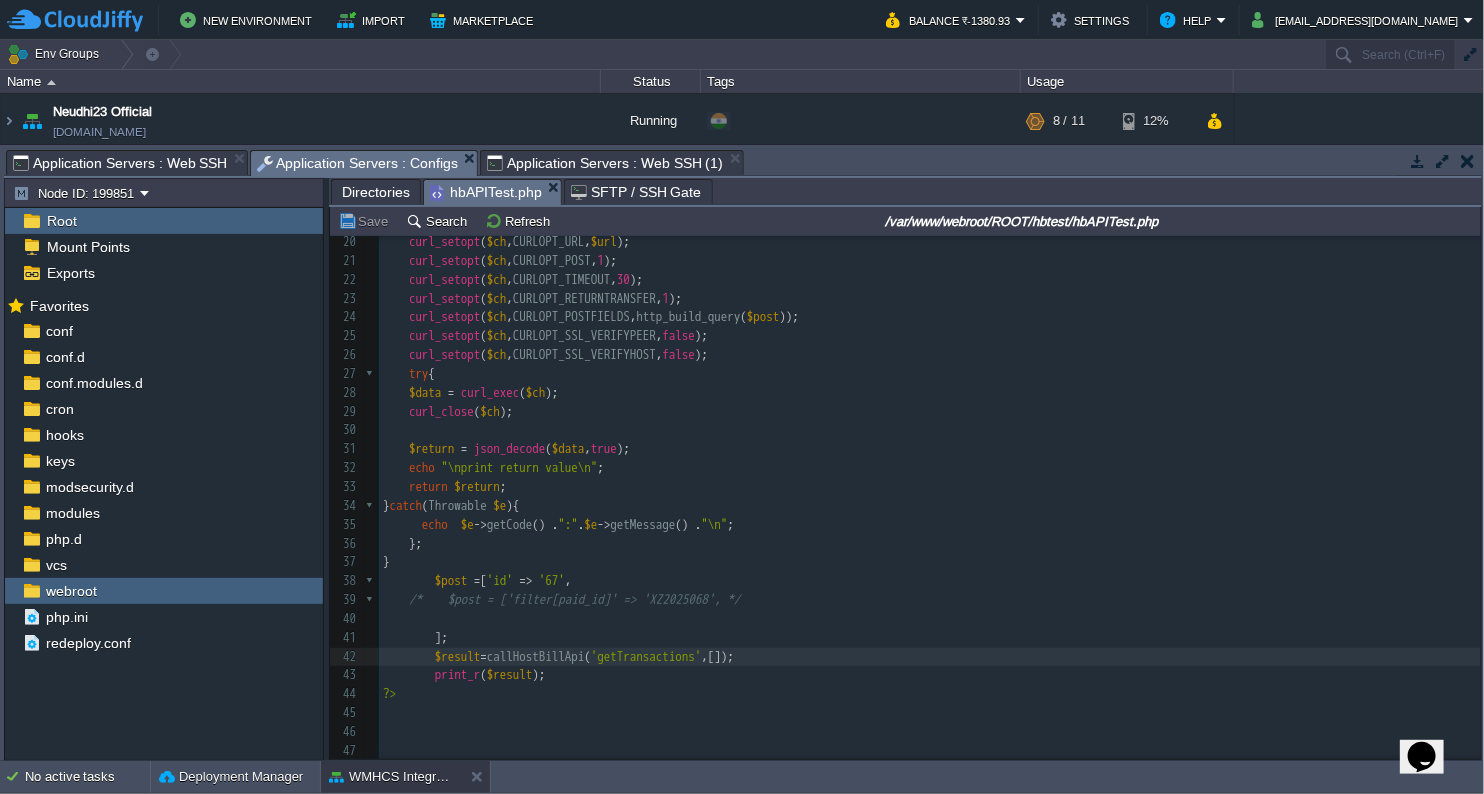 scroll, scrollTop: 6, scrollLeft: 0, axis: vertical 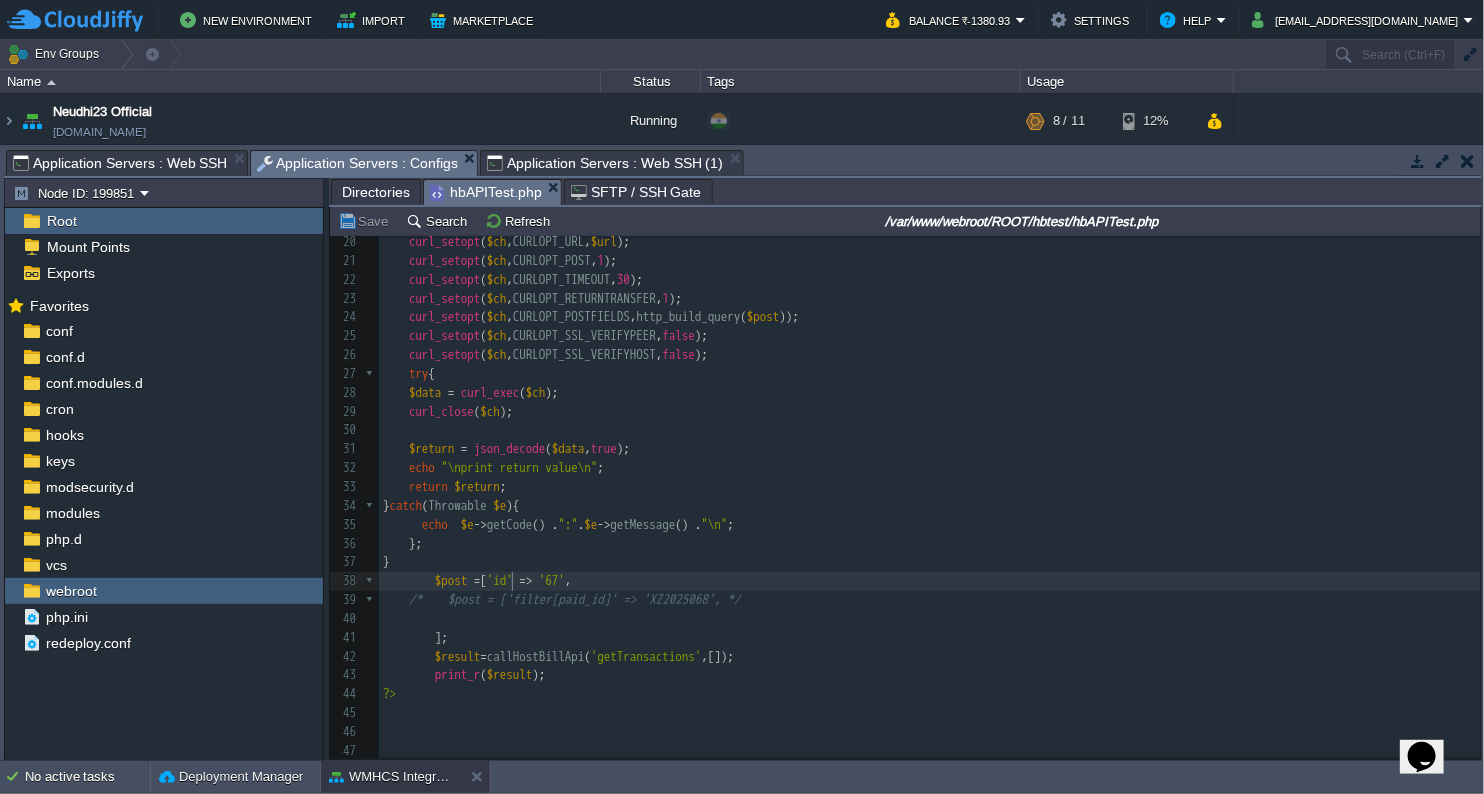 click on "'id'" at bounding box center (500, 580) 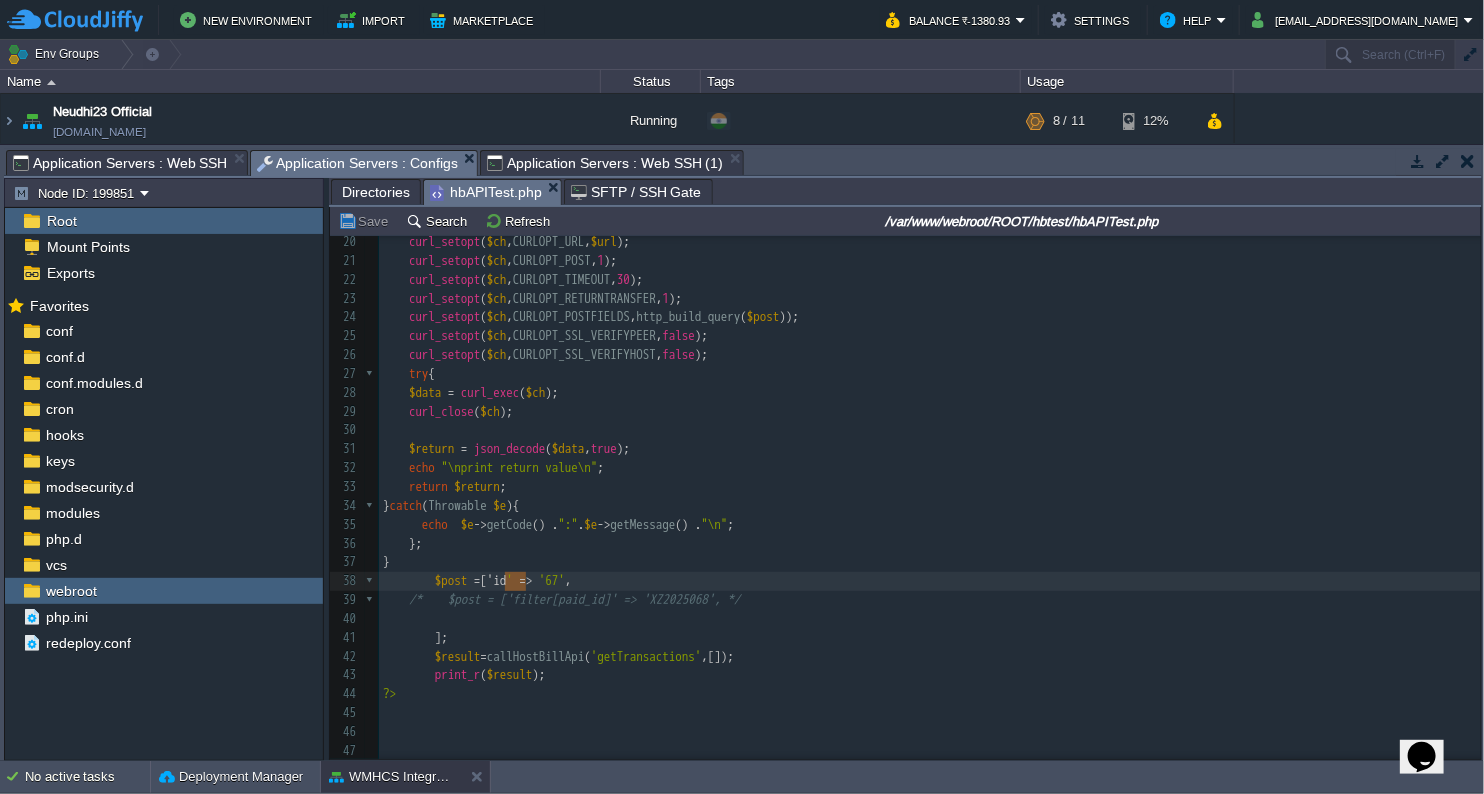 type on "'id'" 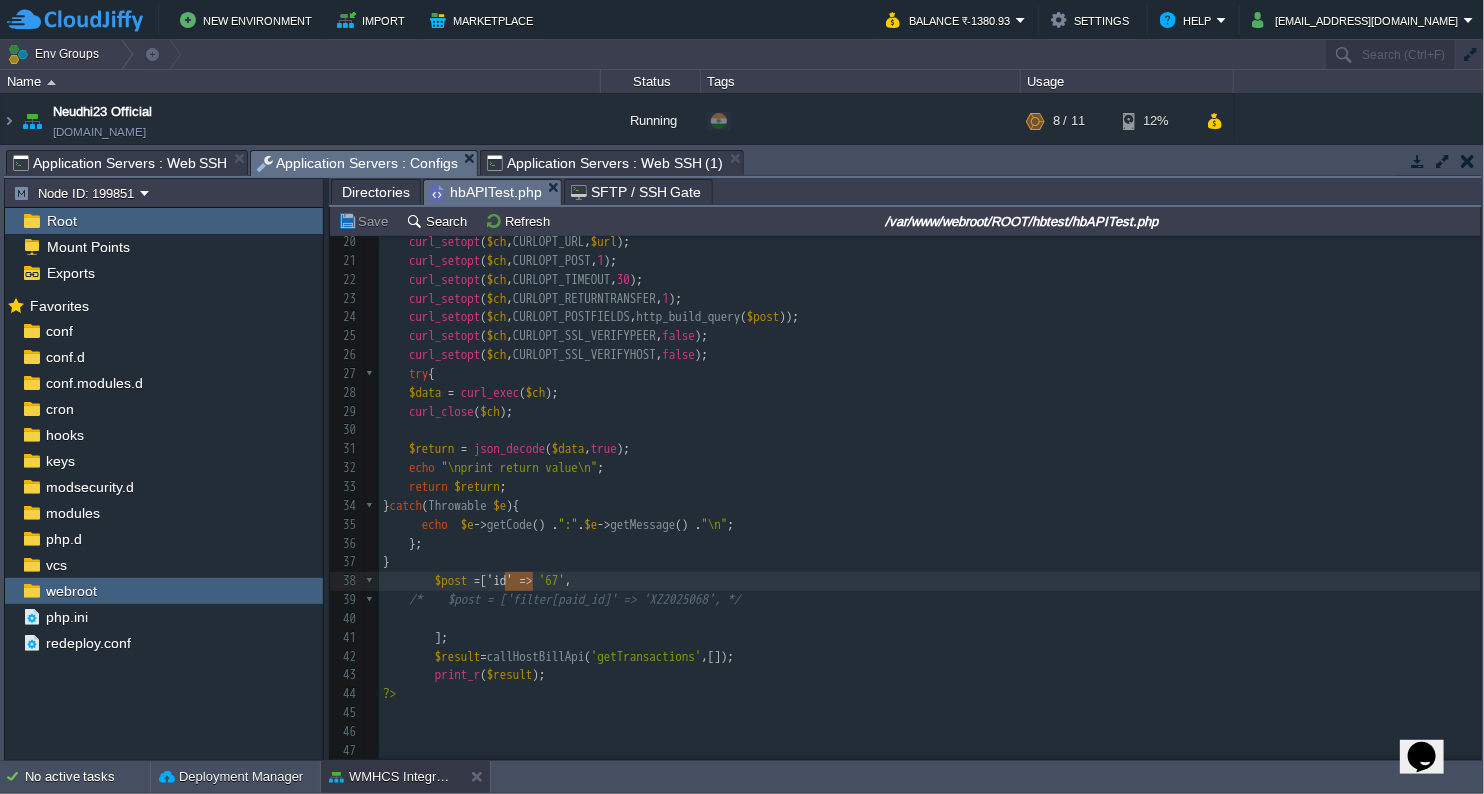 drag, startPoint x: 505, startPoint y: 574, endPoint x: 533, endPoint y: 577, distance: 28.160255 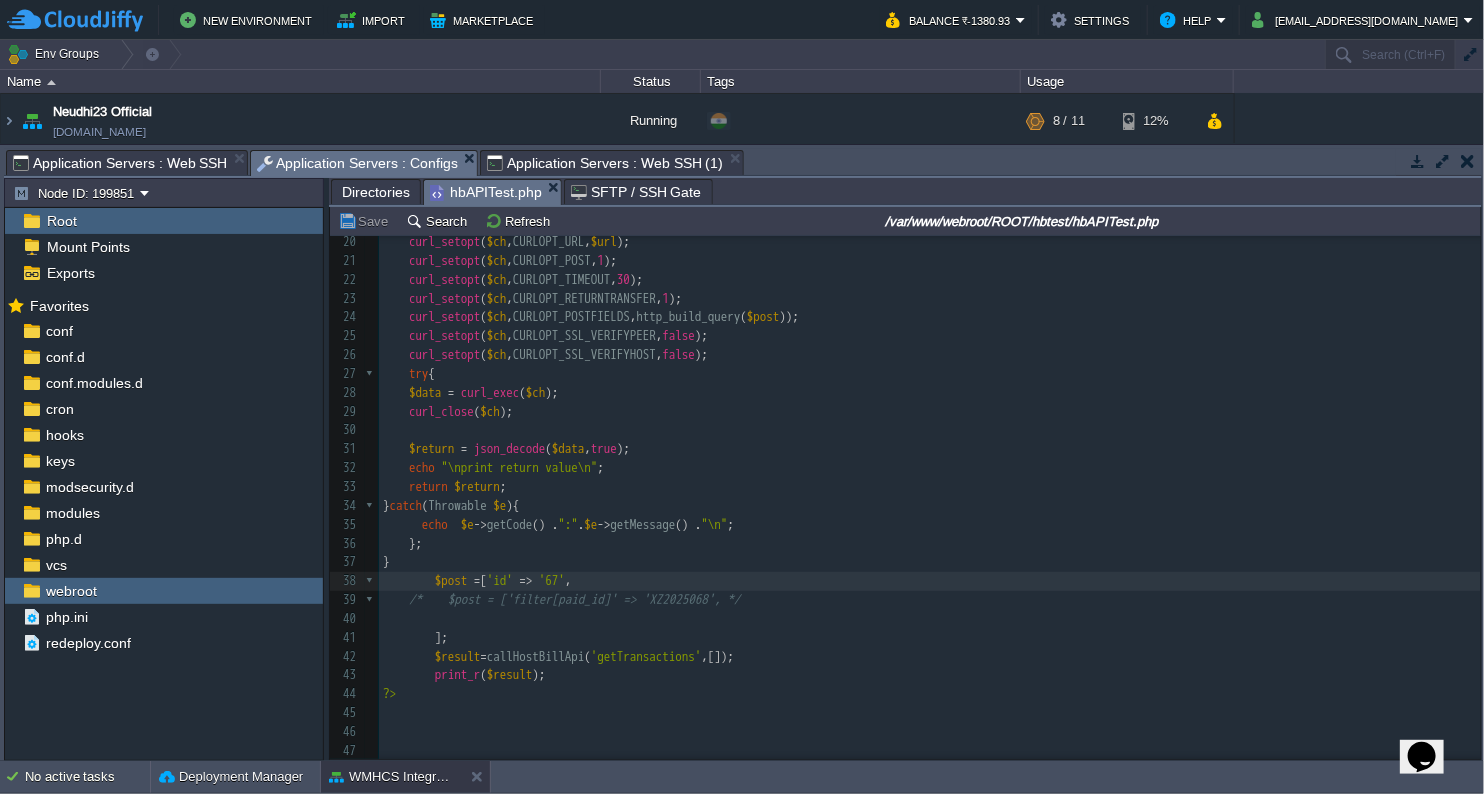type on "id" 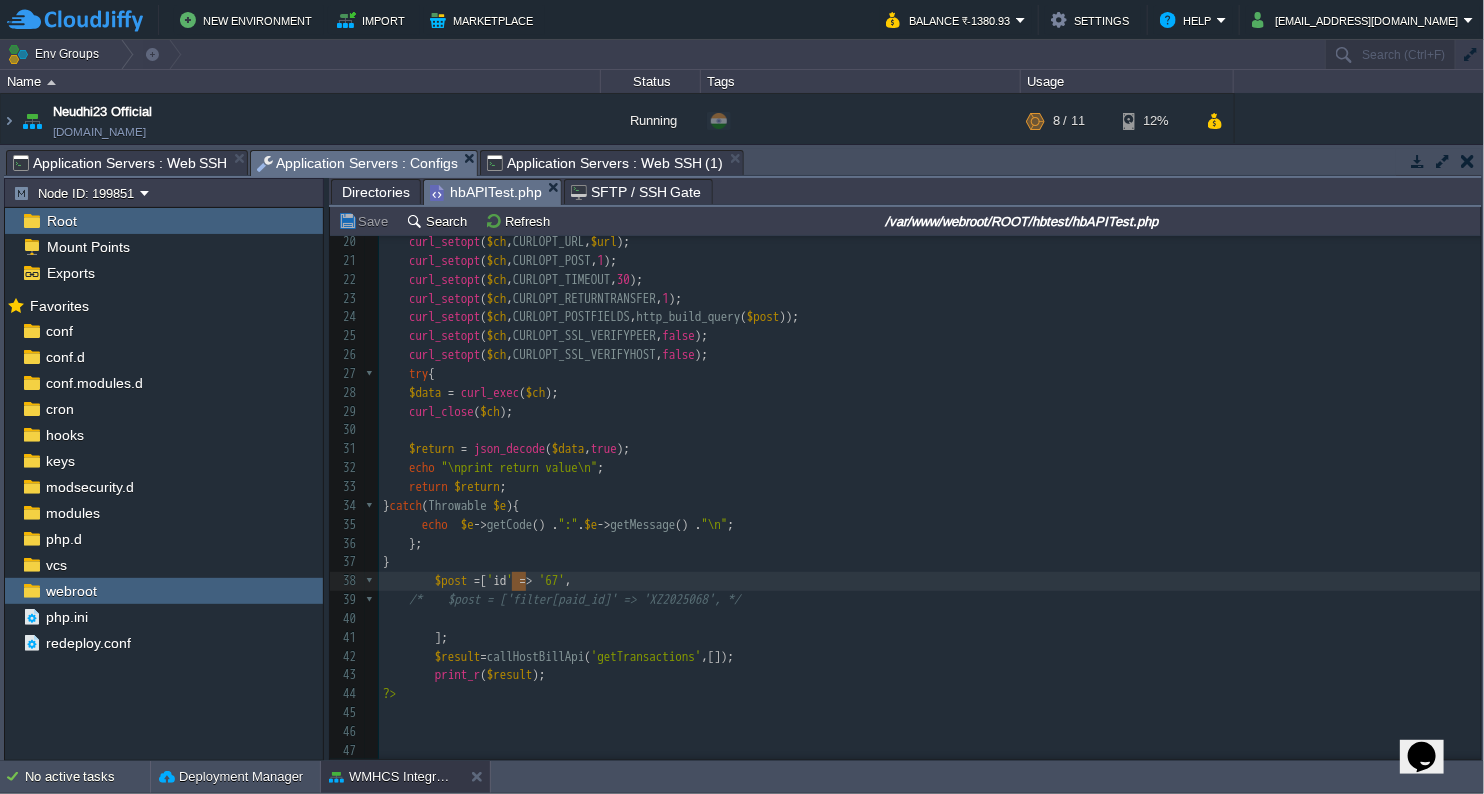drag, startPoint x: 513, startPoint y: 573, endPoint x: 528, endPoint y: 572, distance: 15.033297 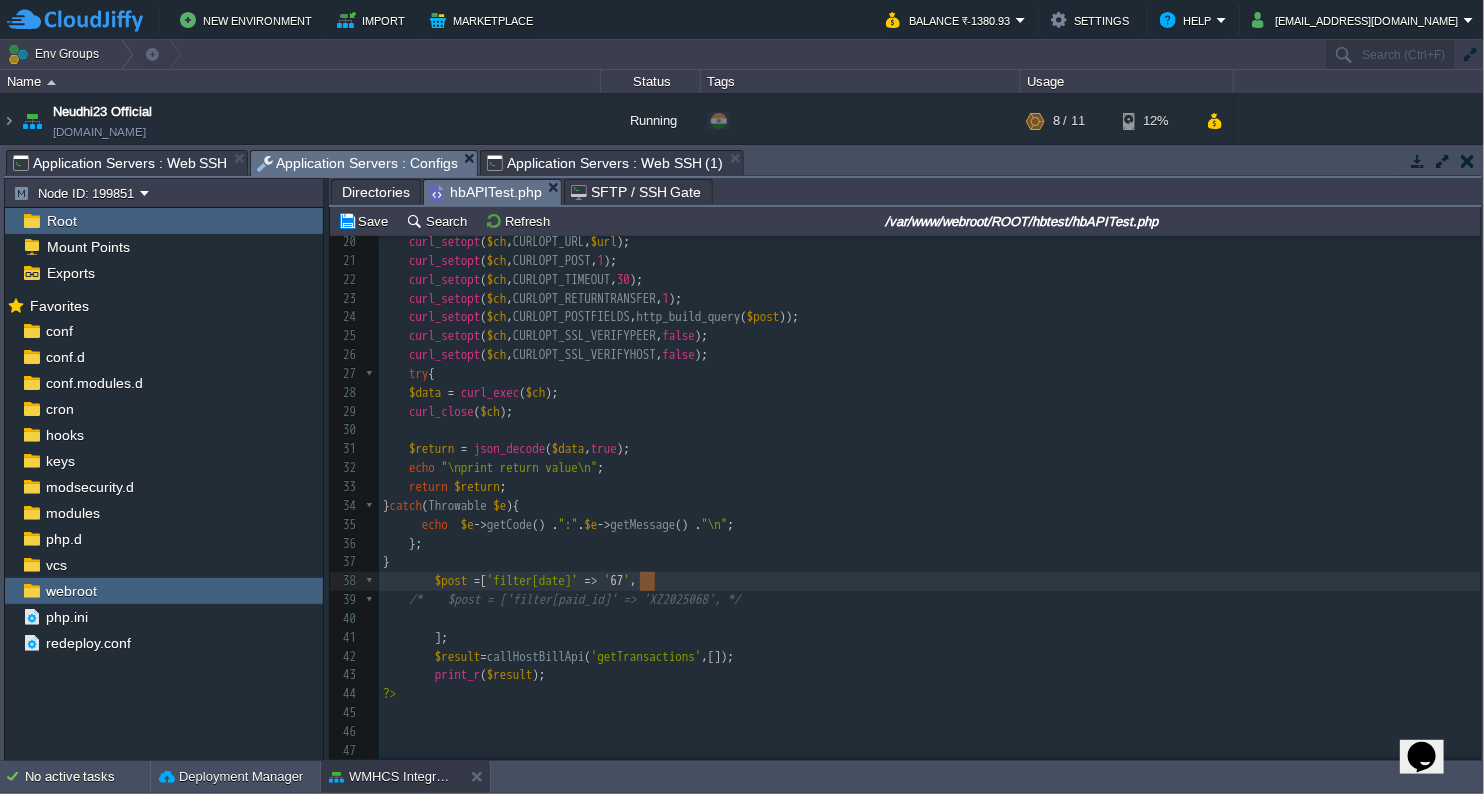 drag, startPoint x: 637, startPoint y: 575, endPoint x: 647, endPoint y: 579, distance: 10.770329 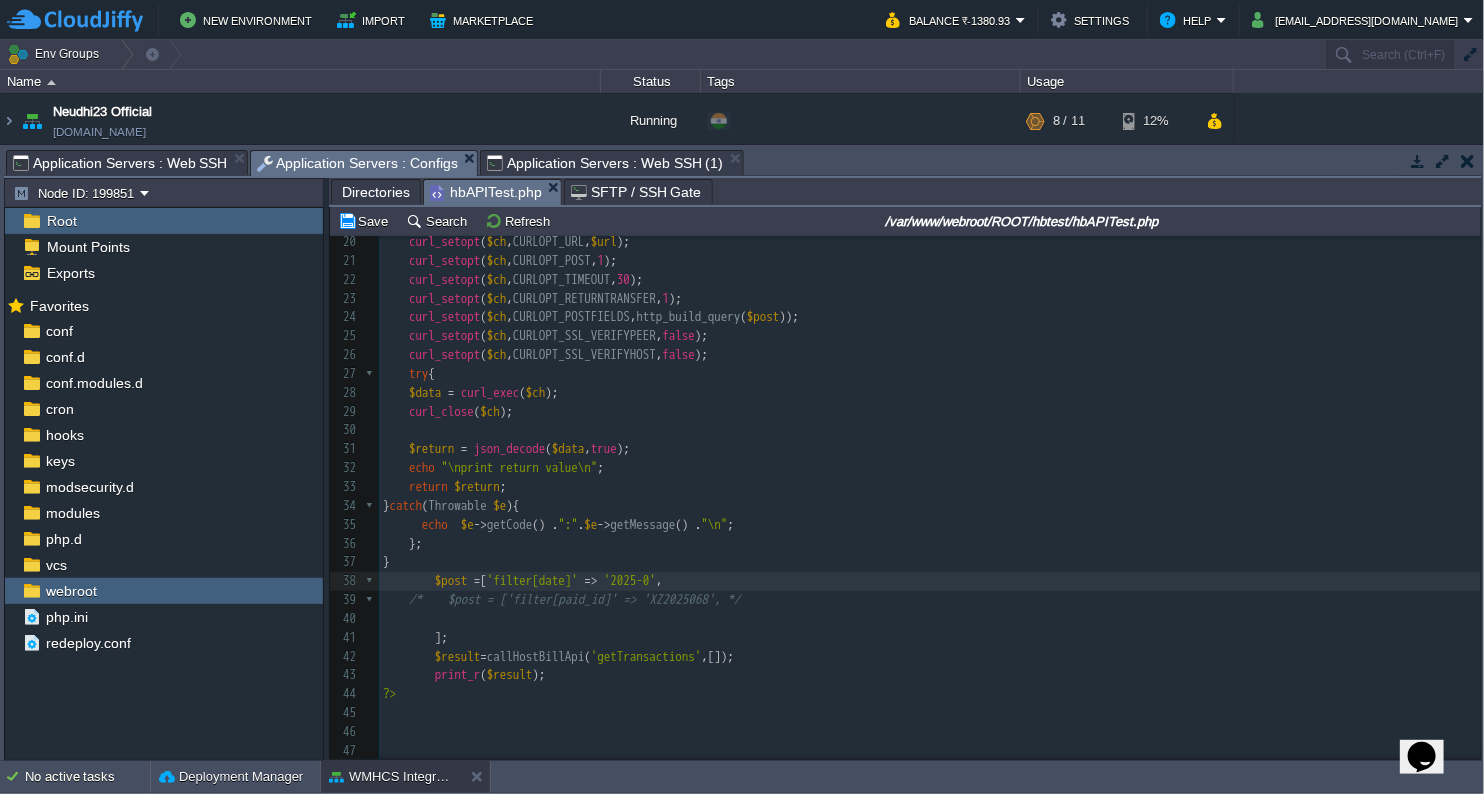 scroll, scrollTop: 6, scrollLeft: 50, axis: both 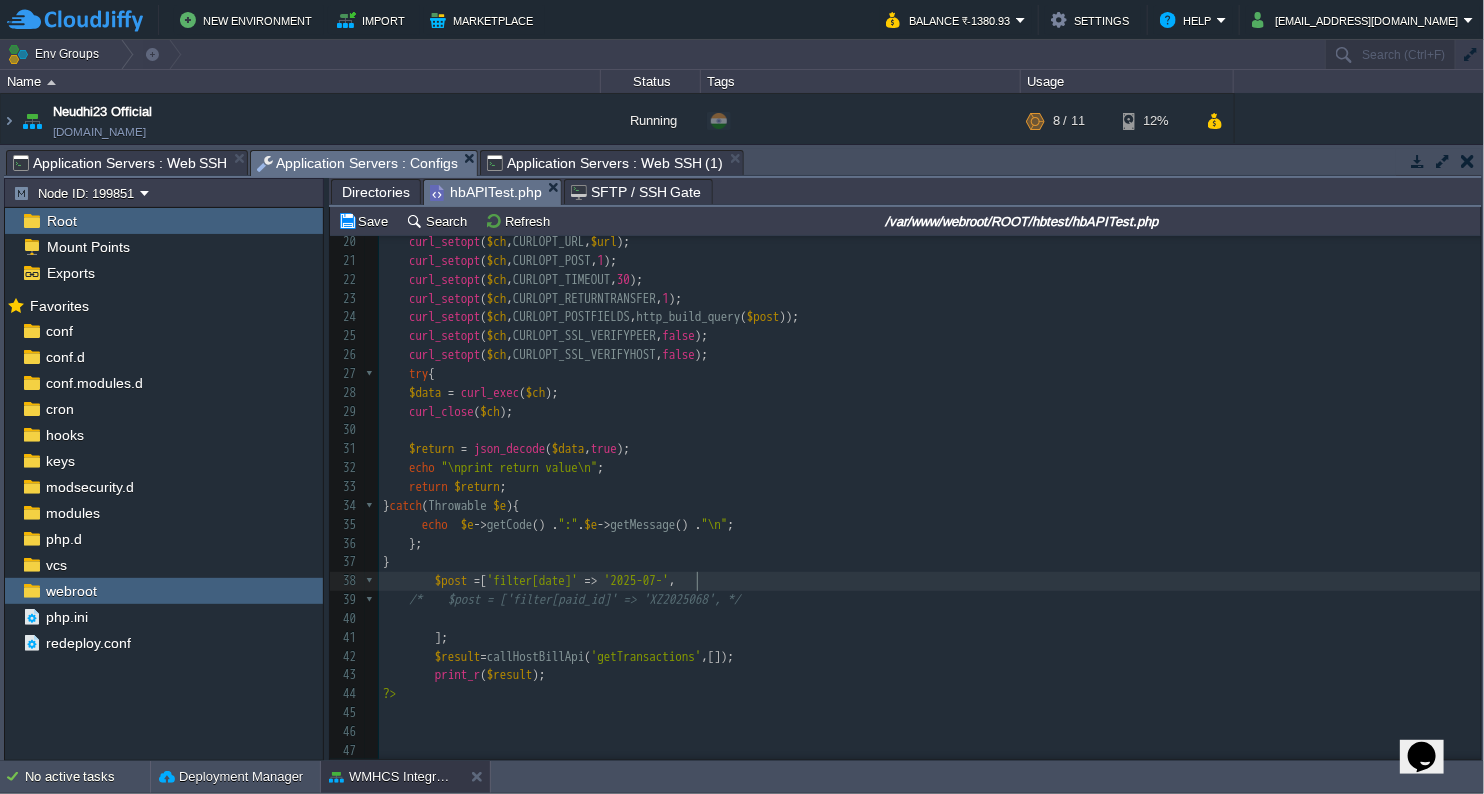 type on "2025-07-0" 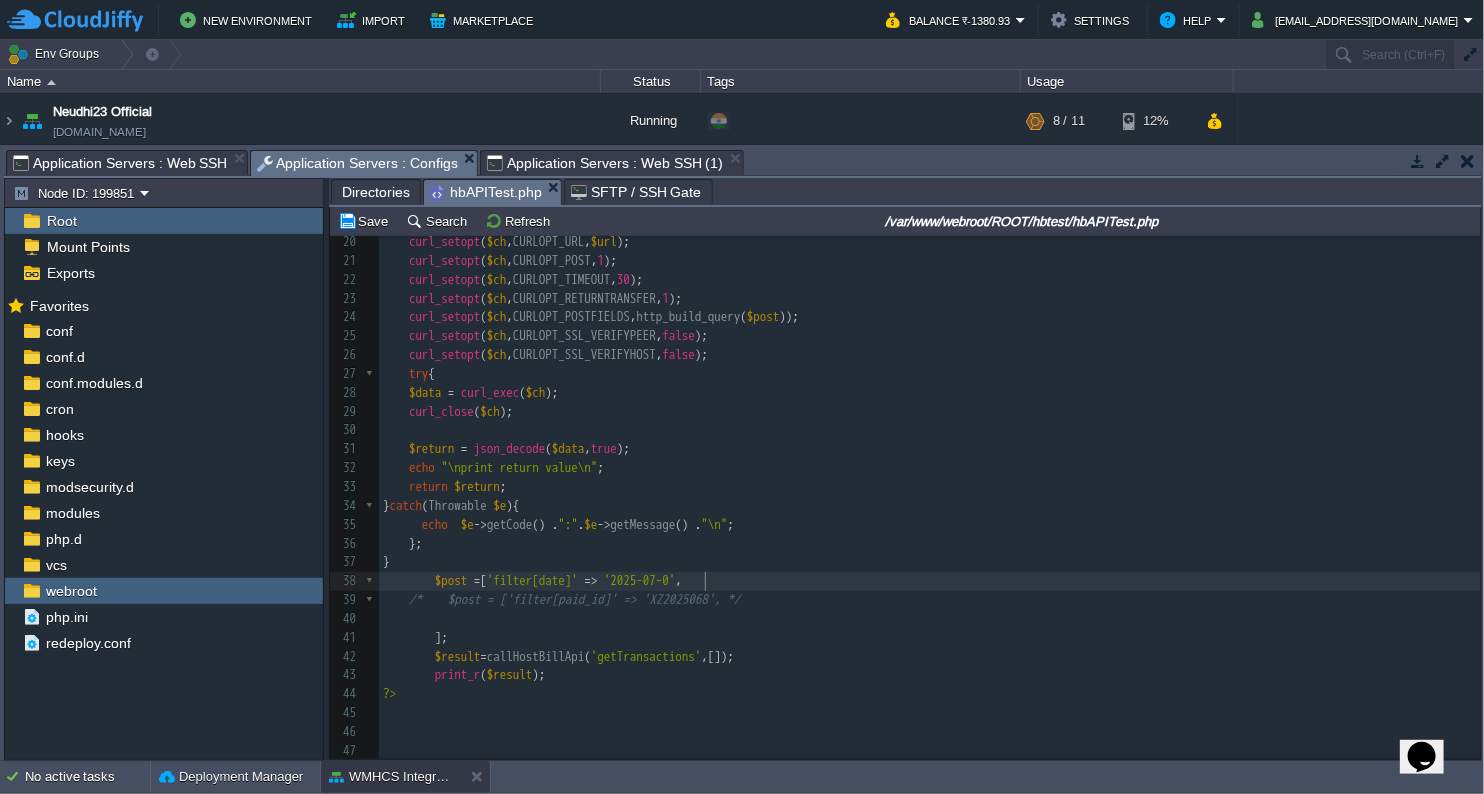 scroll, scrollTop: 6, scrollLeft: 65, axis: both 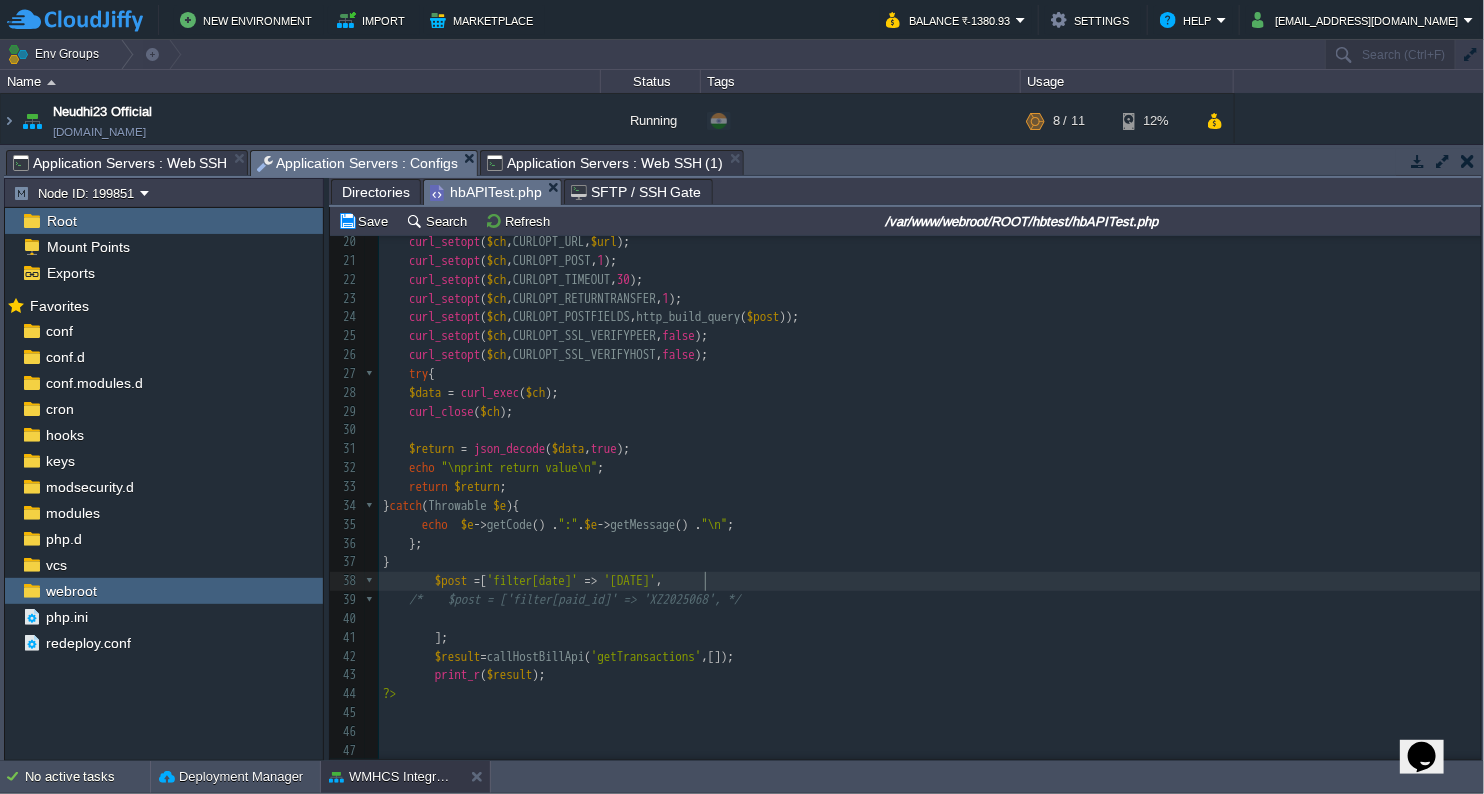 type on "23" 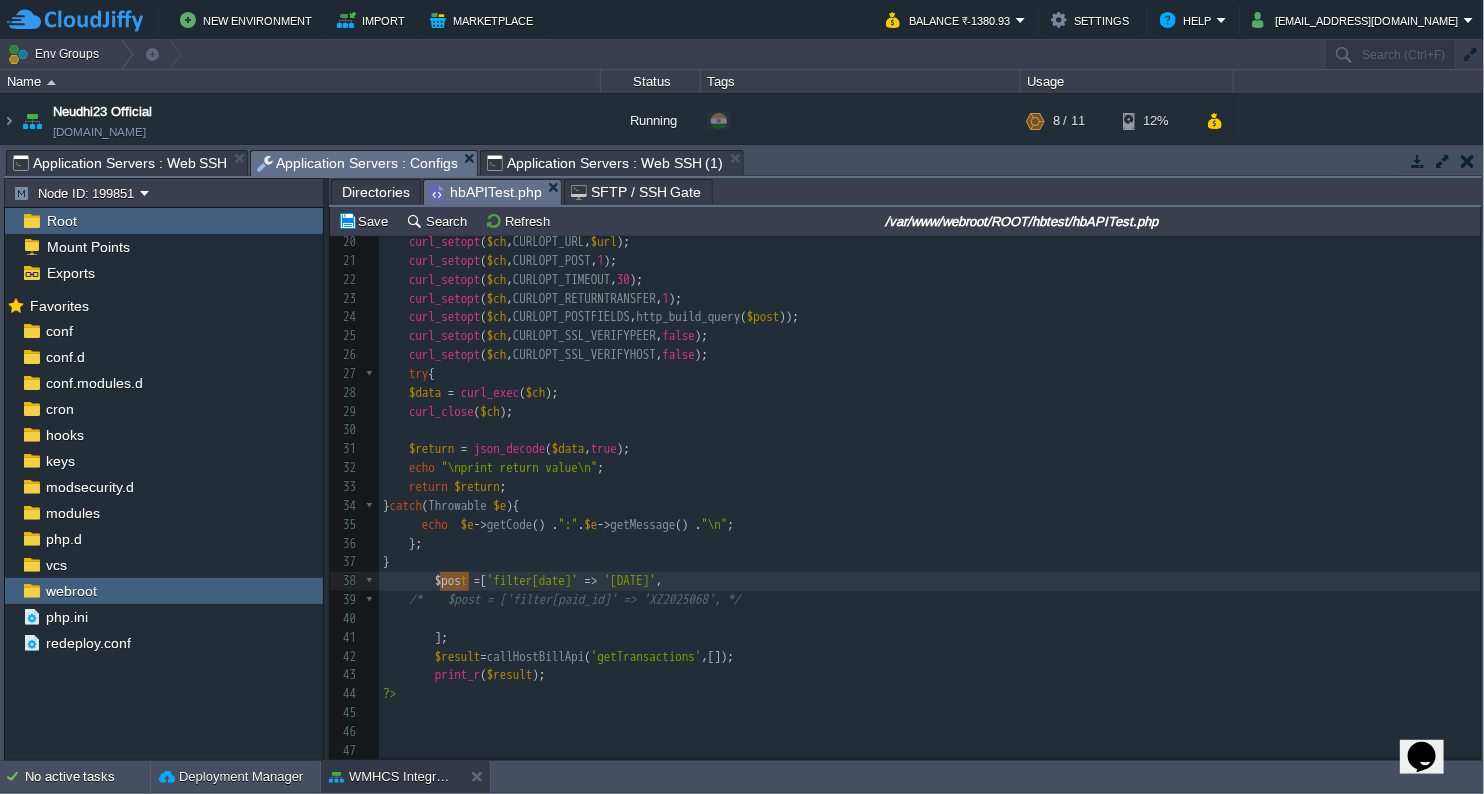 drag, startPoint x: 437, startPoint y: 573, endPoint x: 465, endPoint y: 573, distance: 28 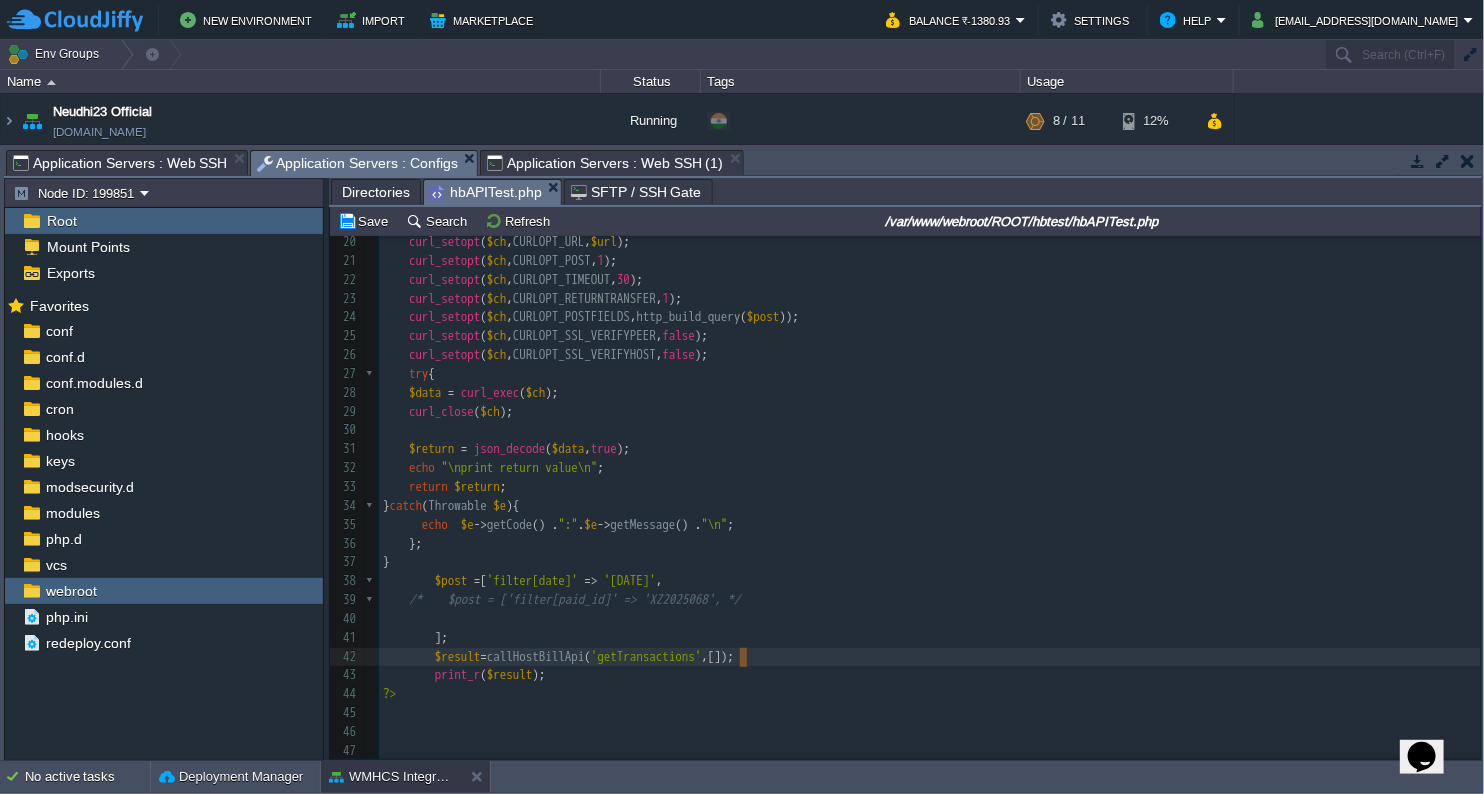 type on "[]" 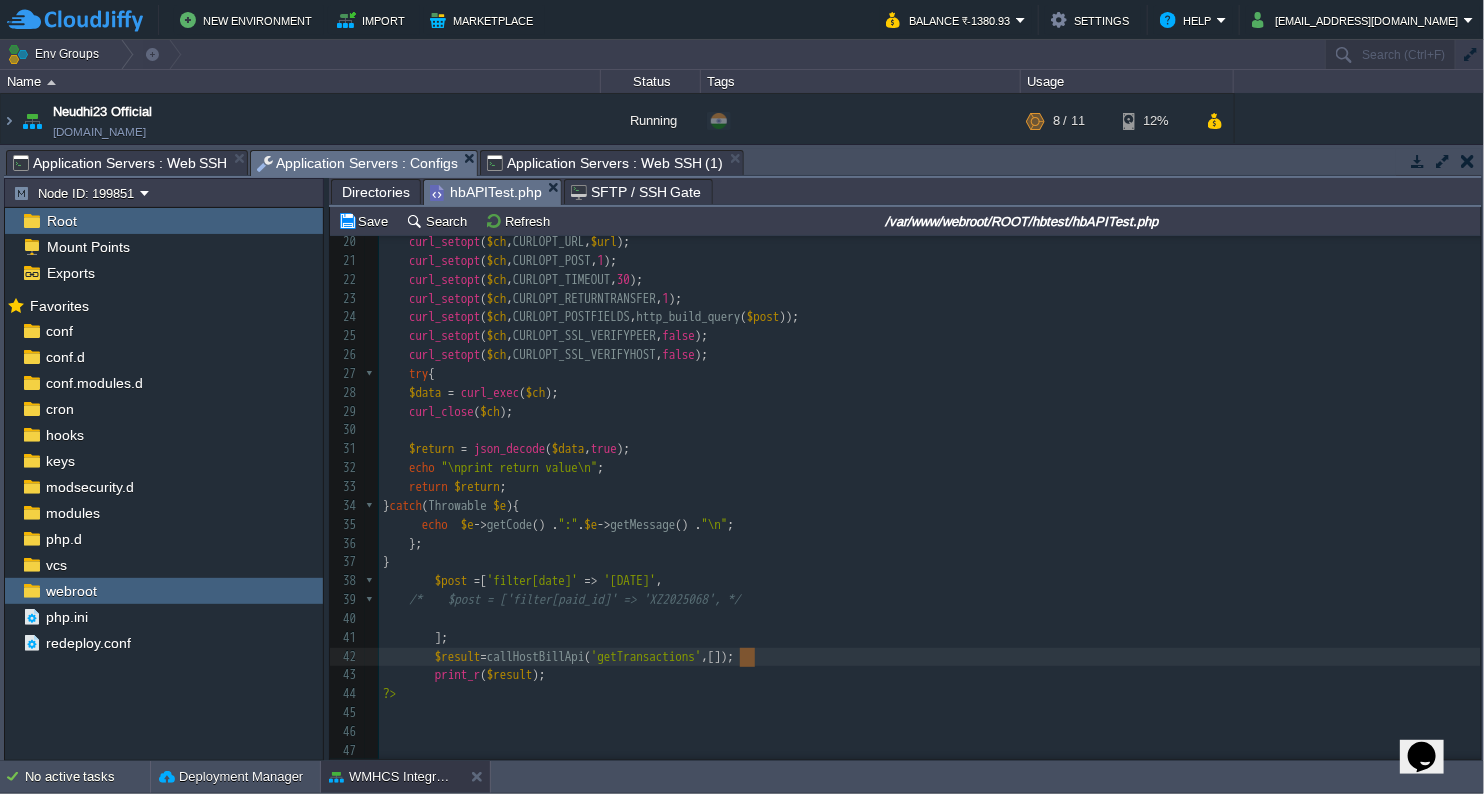 drag, startPoint x: 740, startPoint y: 652, endPoint x: 754, endPoint y: 658, distance: 15.231546 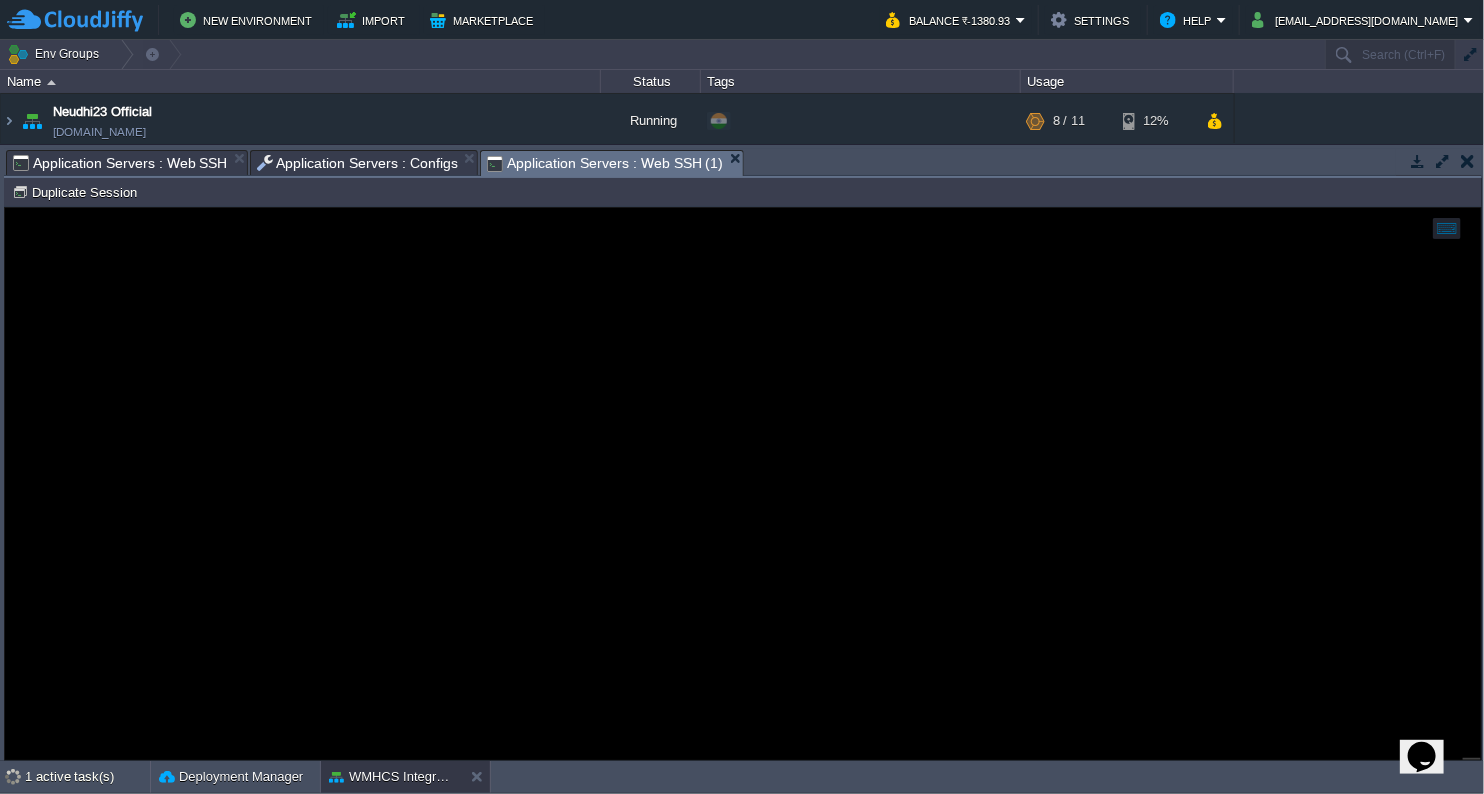 click on "Application Servers : Web SSH (1)" at bounding box center (605, 163) 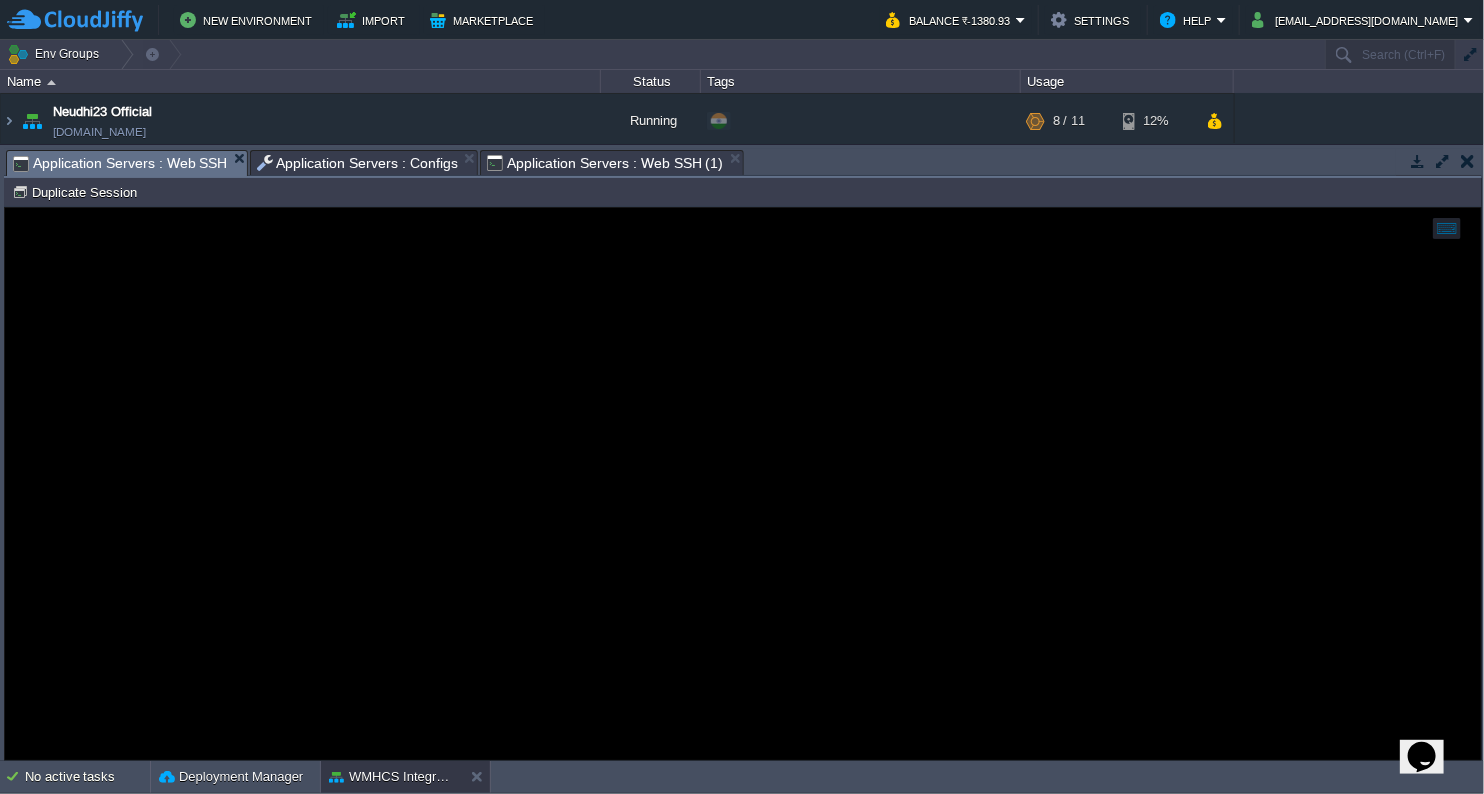 click on "Application Servers : Web SSH" at bounding box center [120, 163] 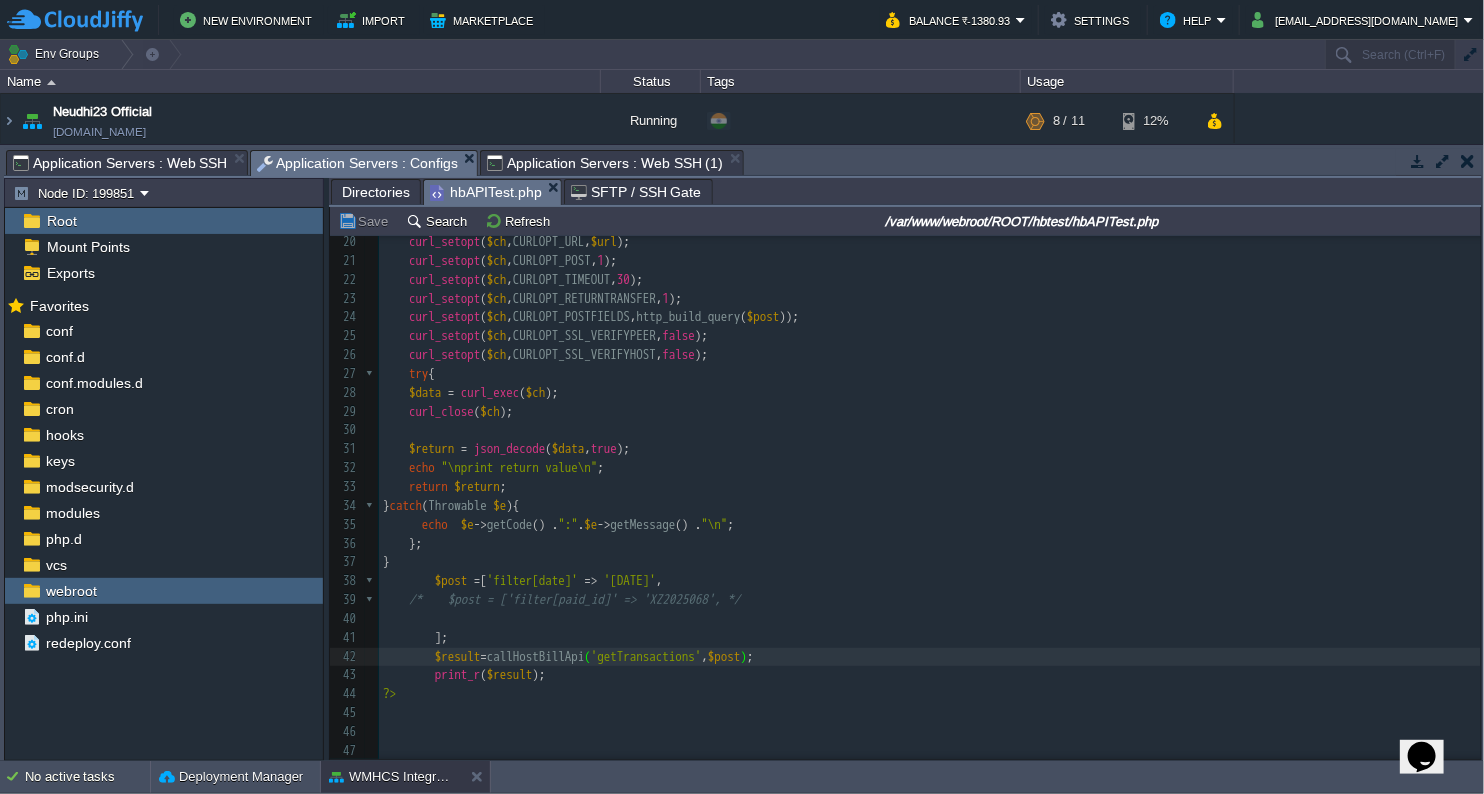 click on "Application Servers : Configs" at bounding box center [358, 163] 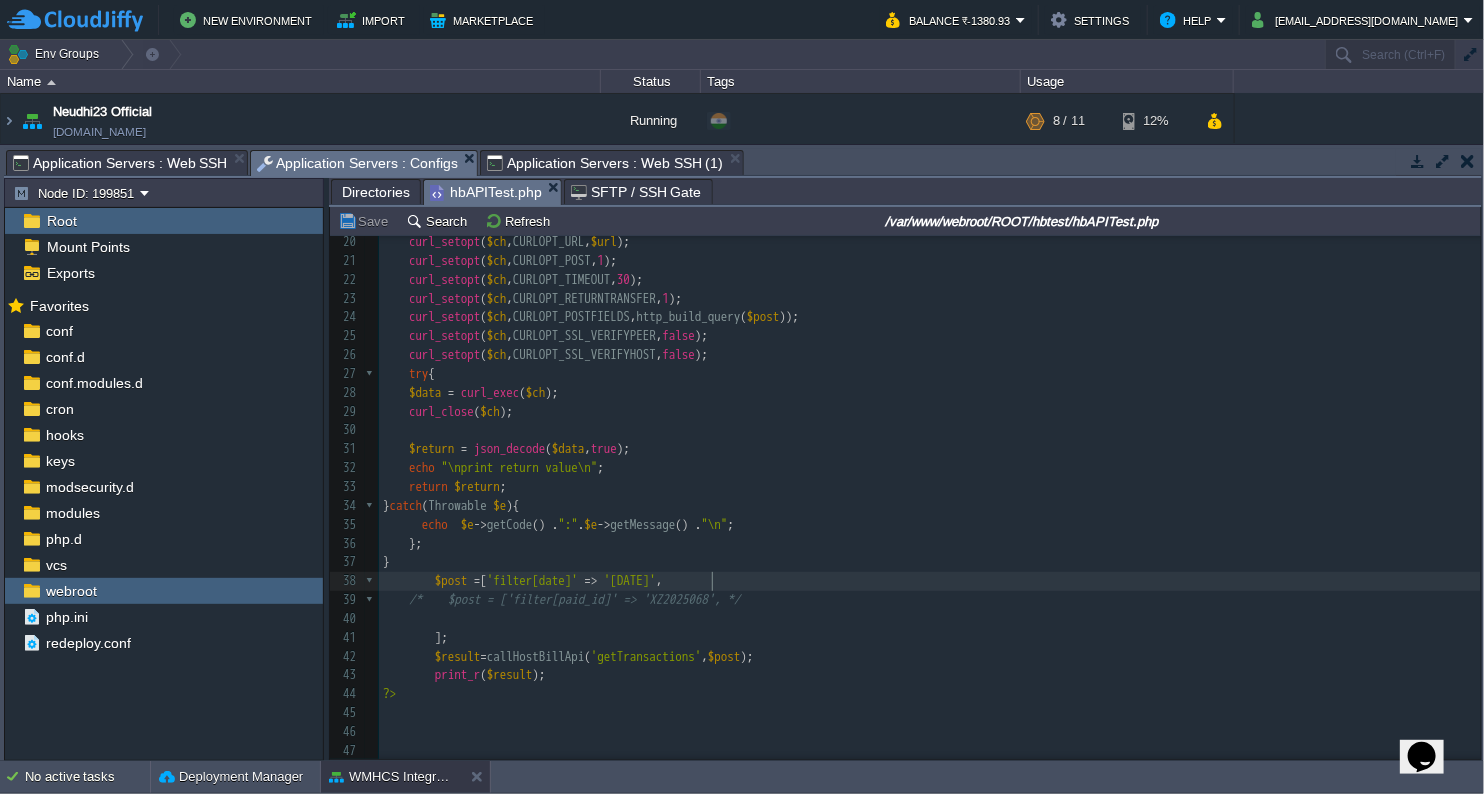 click on "'[DATE]'" at bounding box center [630, 580] 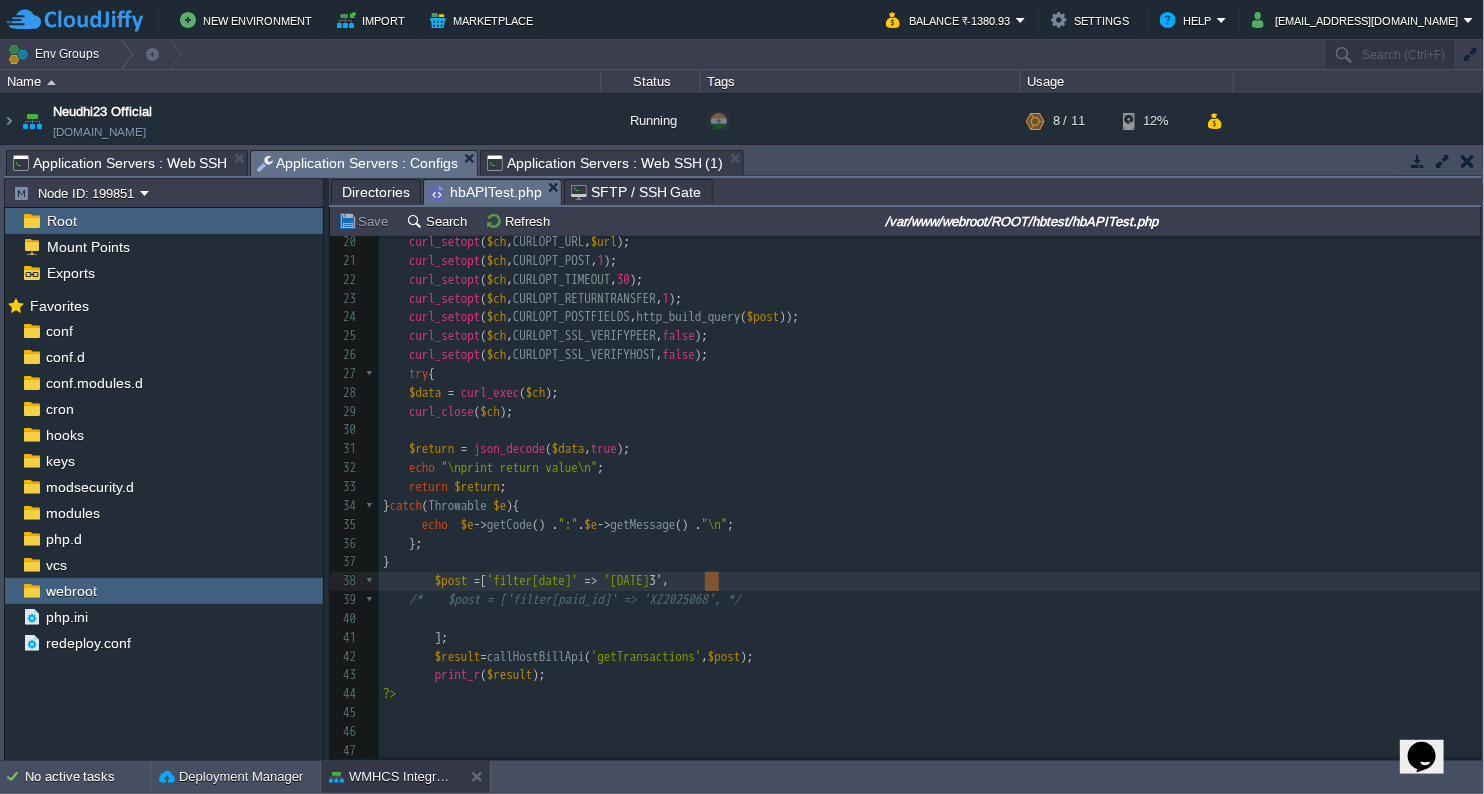 type on "3" 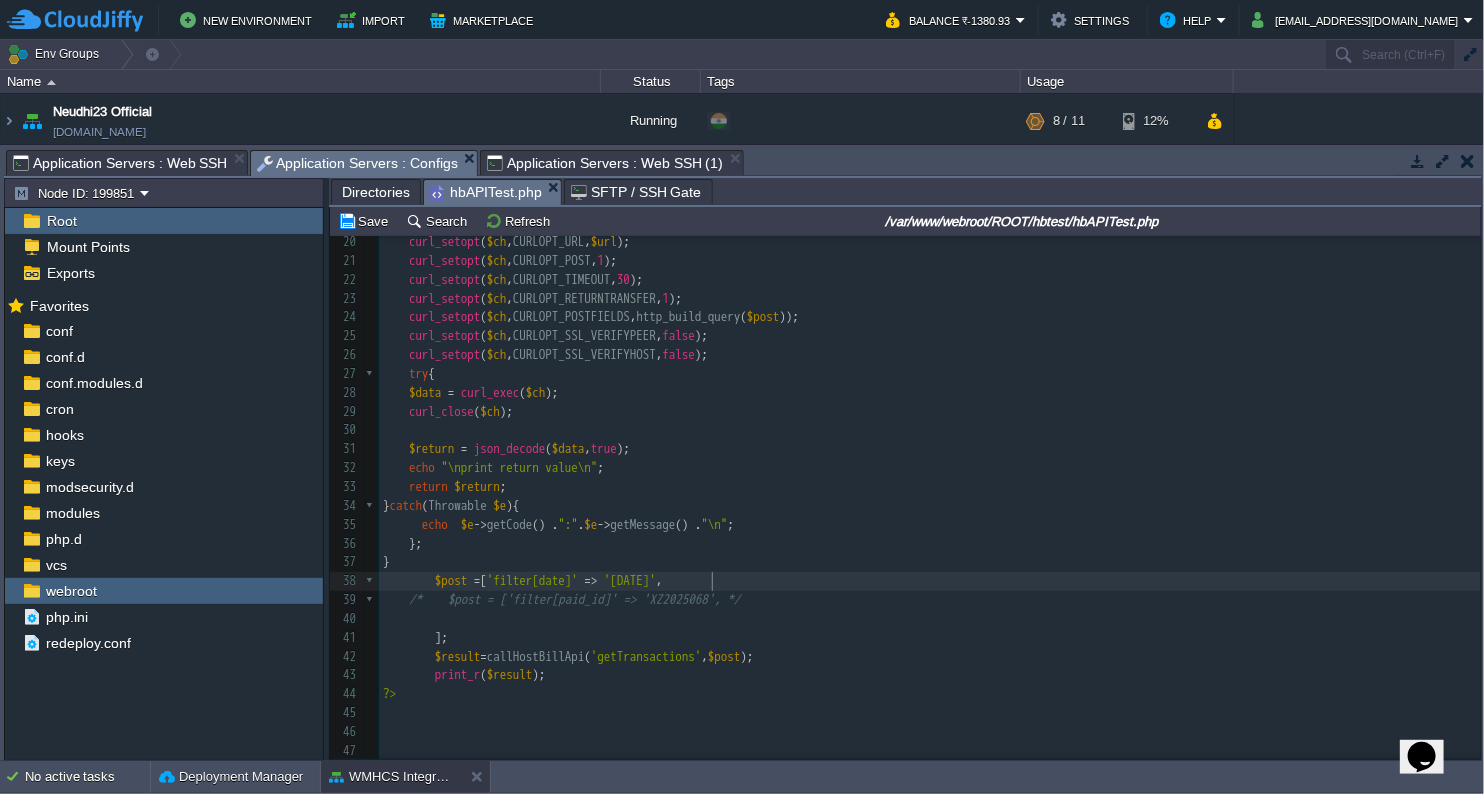 scroll, scrollTop: 6, scrollLeft: 8, axis: both 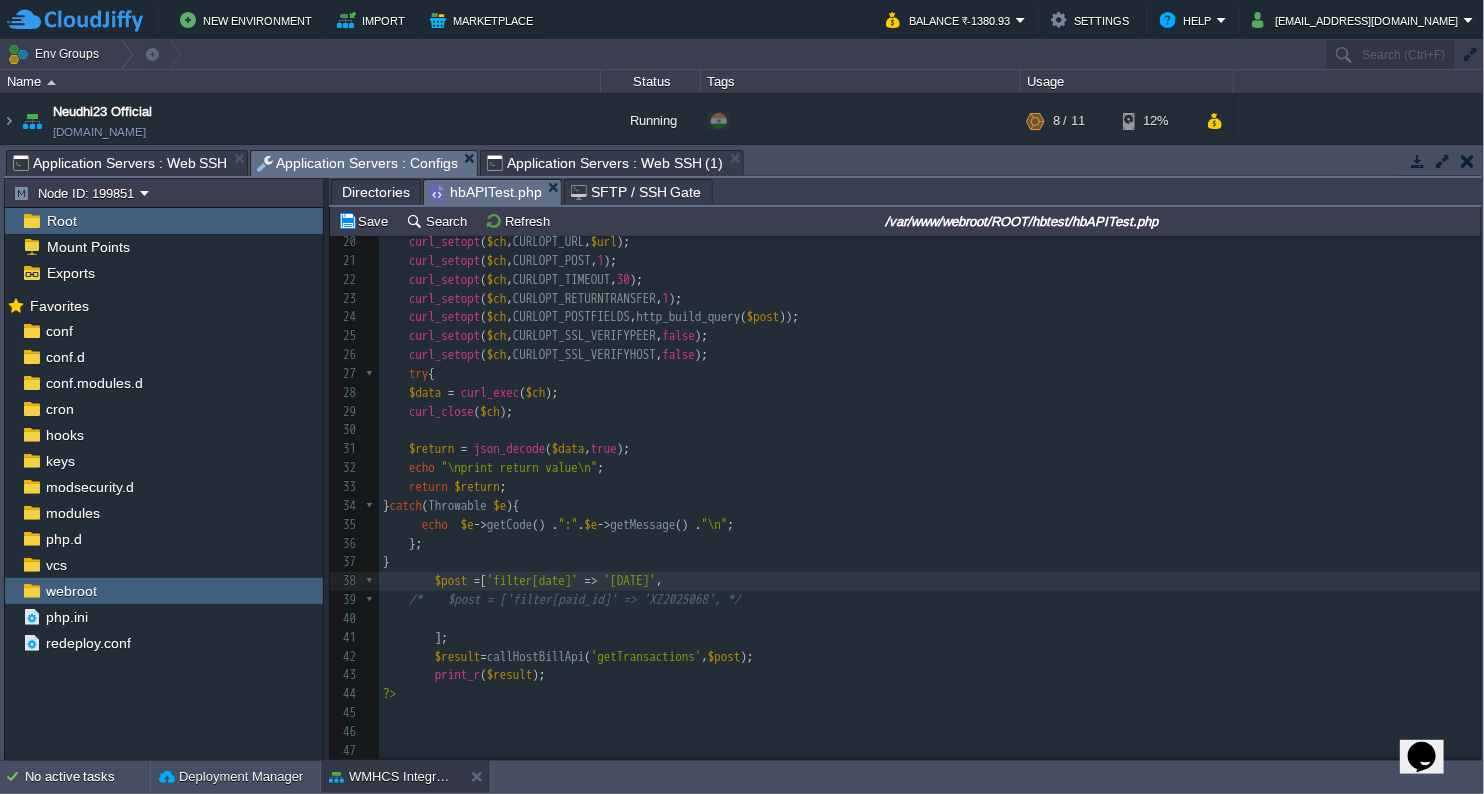 type on "2" 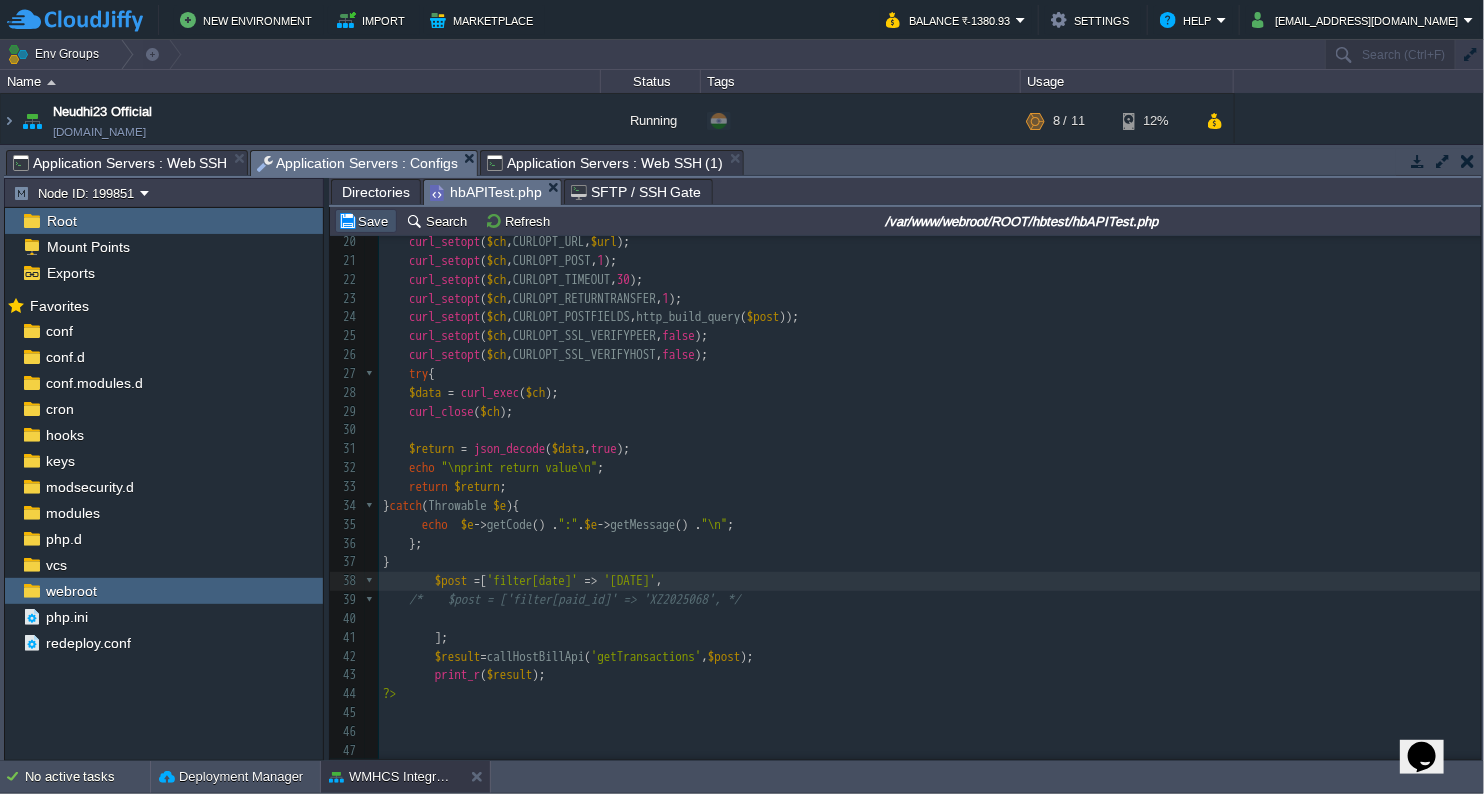click on "Save" at bounding box center (366, 221) 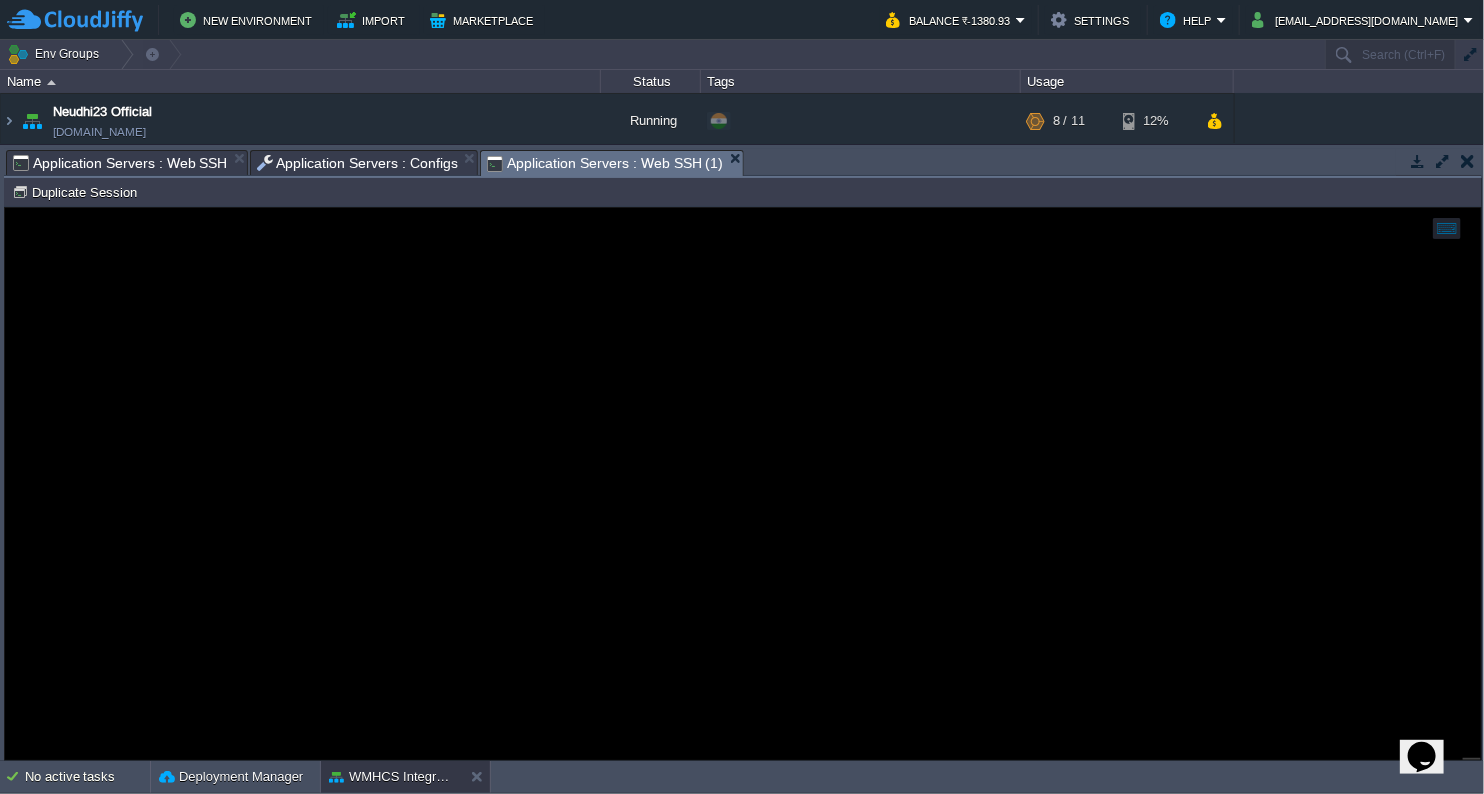 click on "Application Servers : Web SSH (1)" at bounding box center [605, 163] 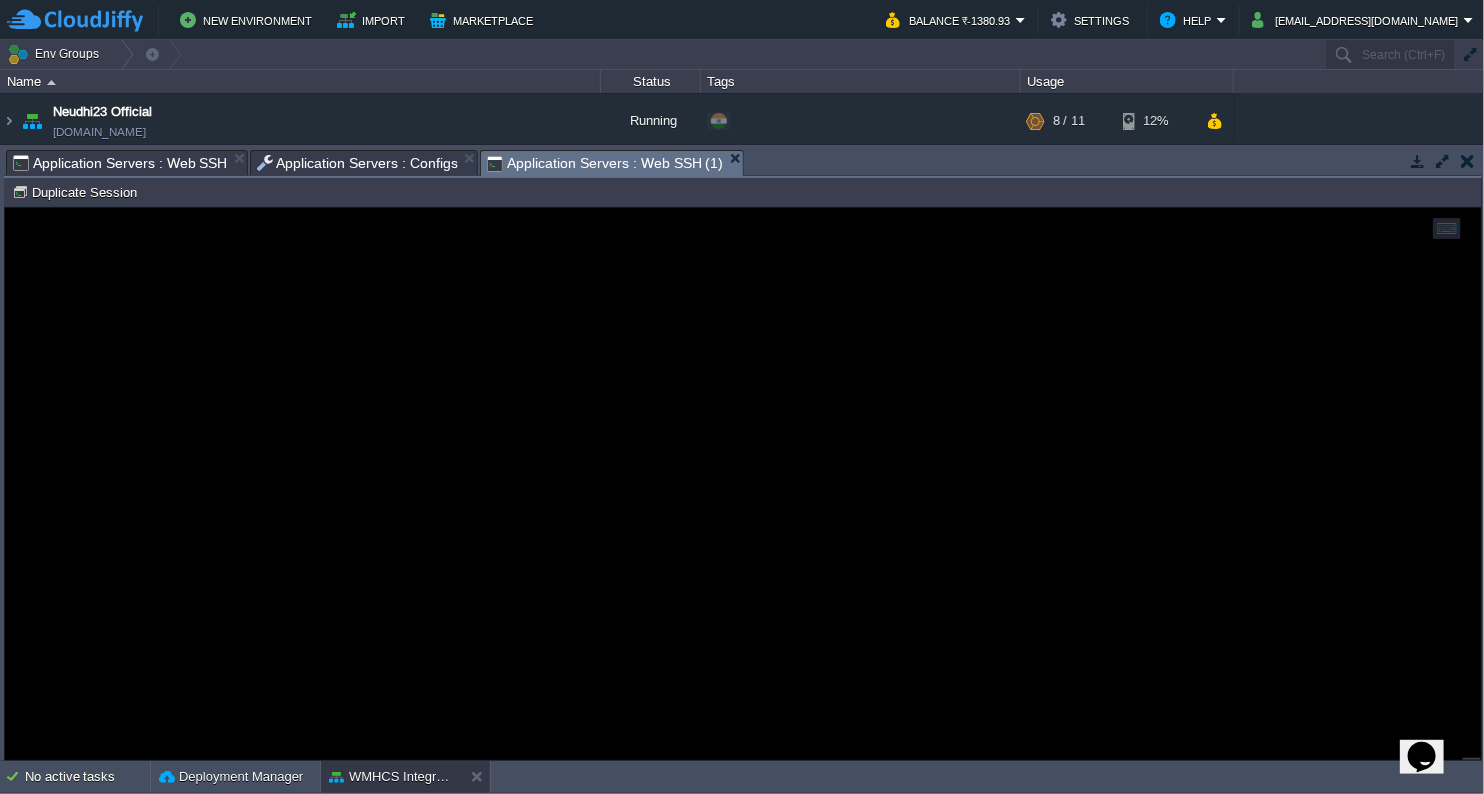 click on "Application Servers : Configs" at bounding box center [358, 163] 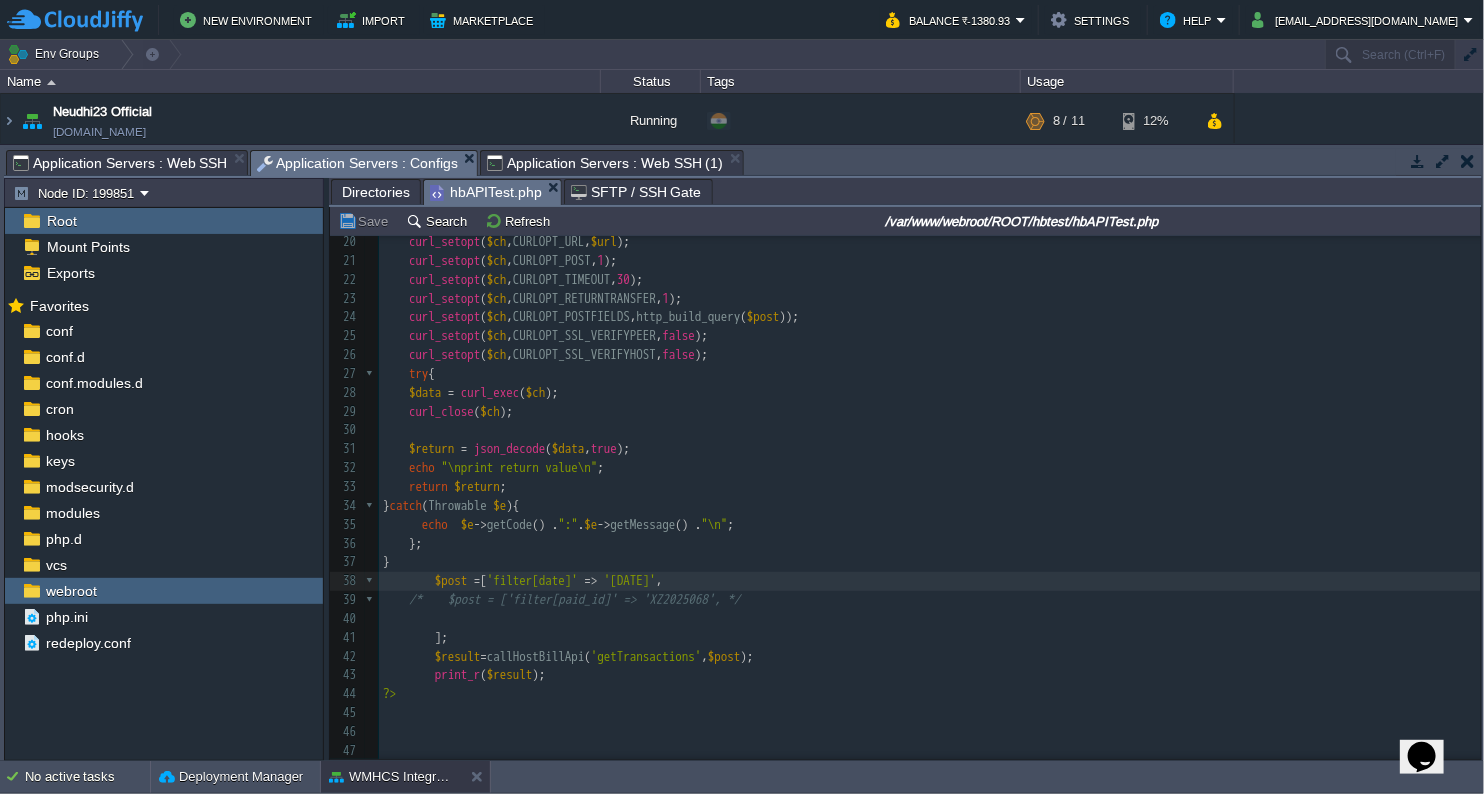 scroll, scrollTop: 6, scrollLeft: 7, axis: both 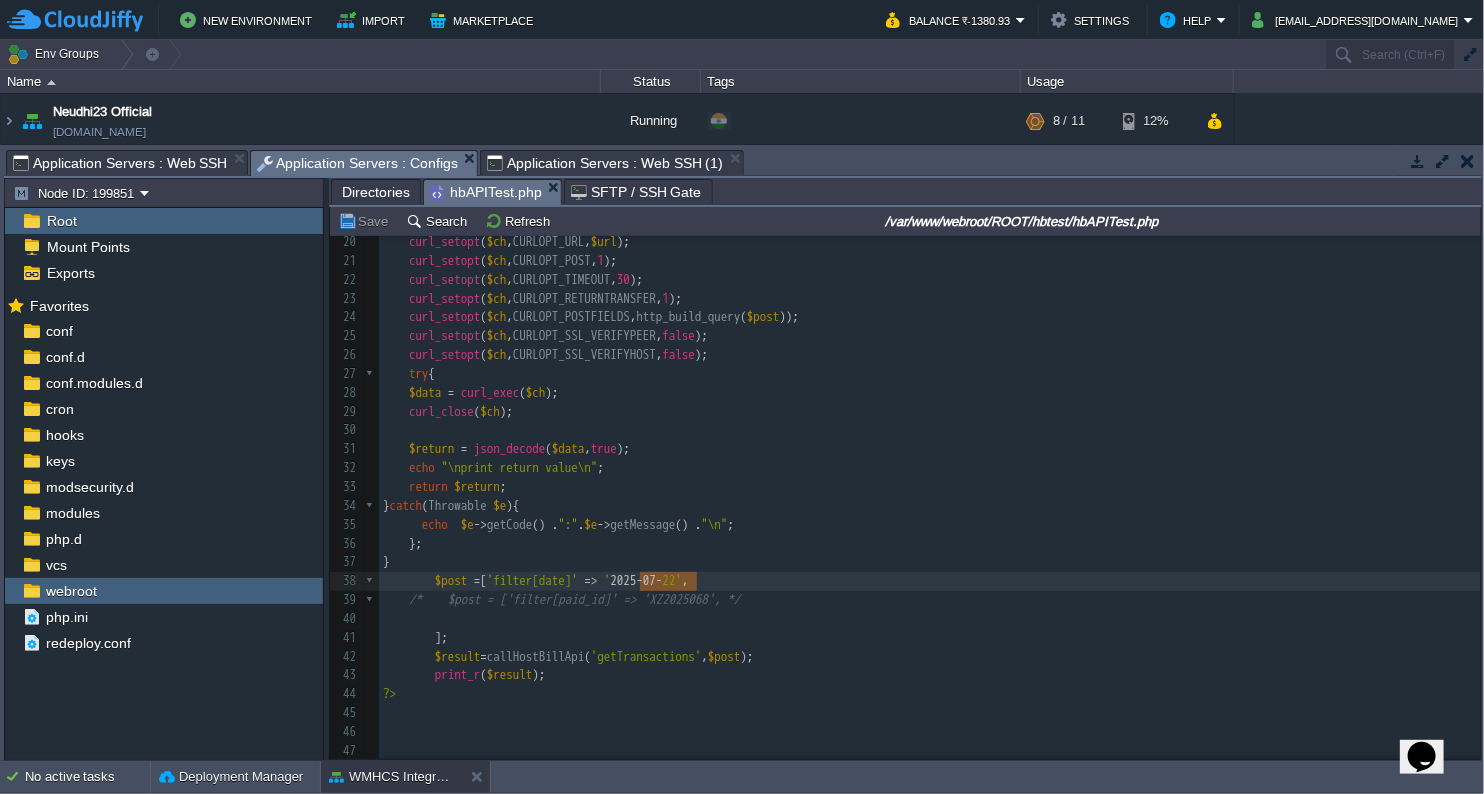 type on "[DATE]" 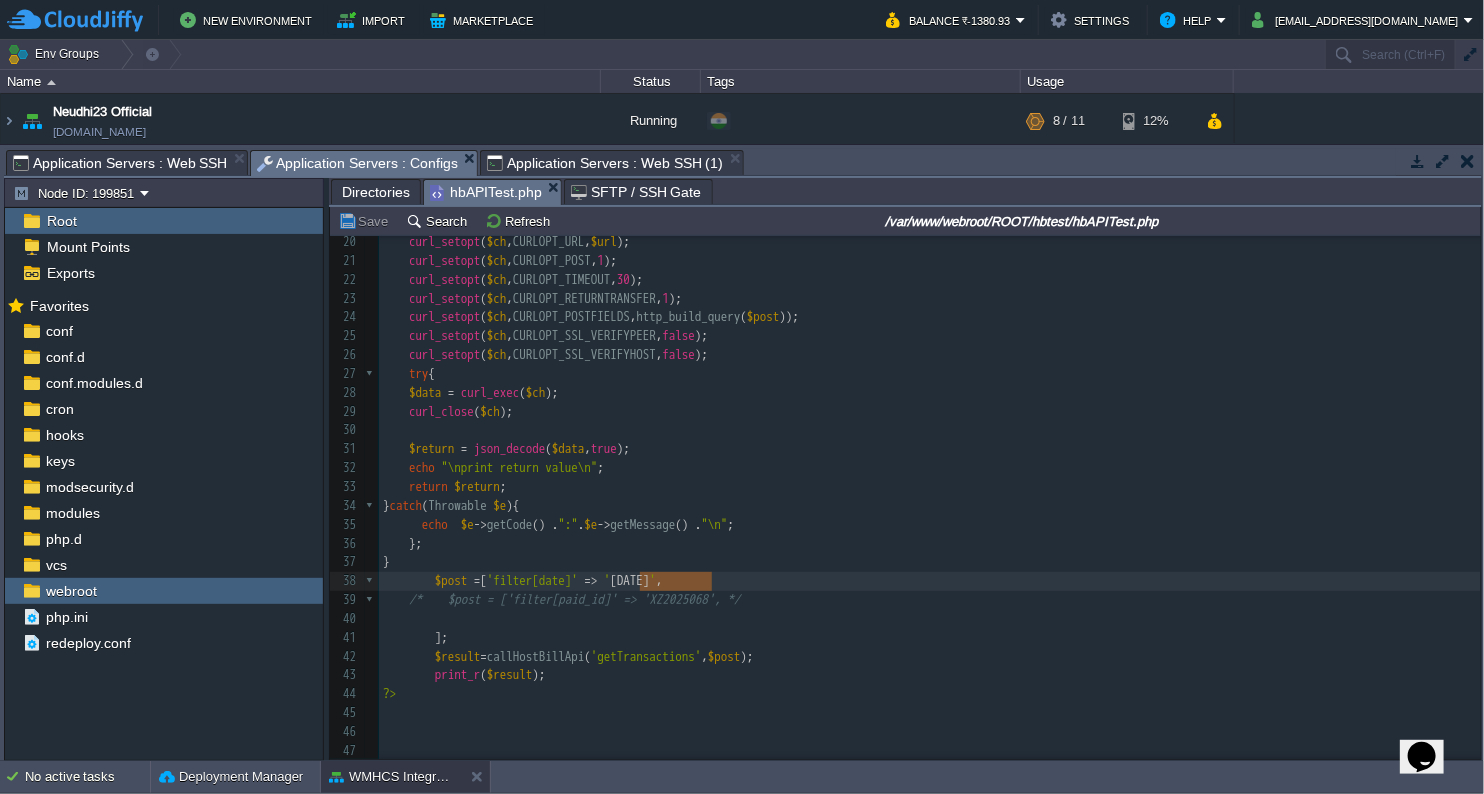 drag, startPoint x: 643, startPoint y: 572, endPoint x: 710, endPoint y: 582, distance: 67.74216 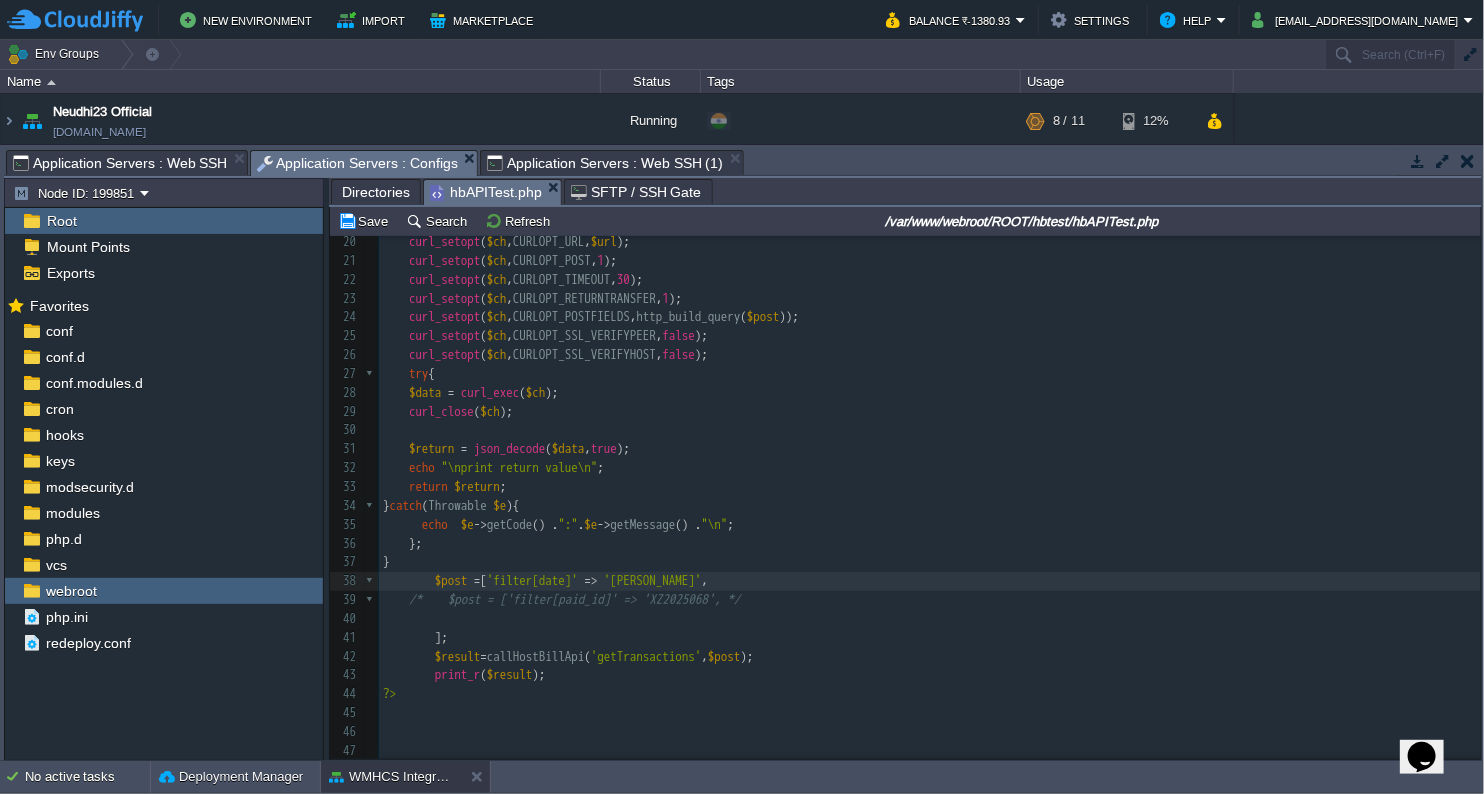 click on "'filter[date]'" at bounding box center (532, 580) 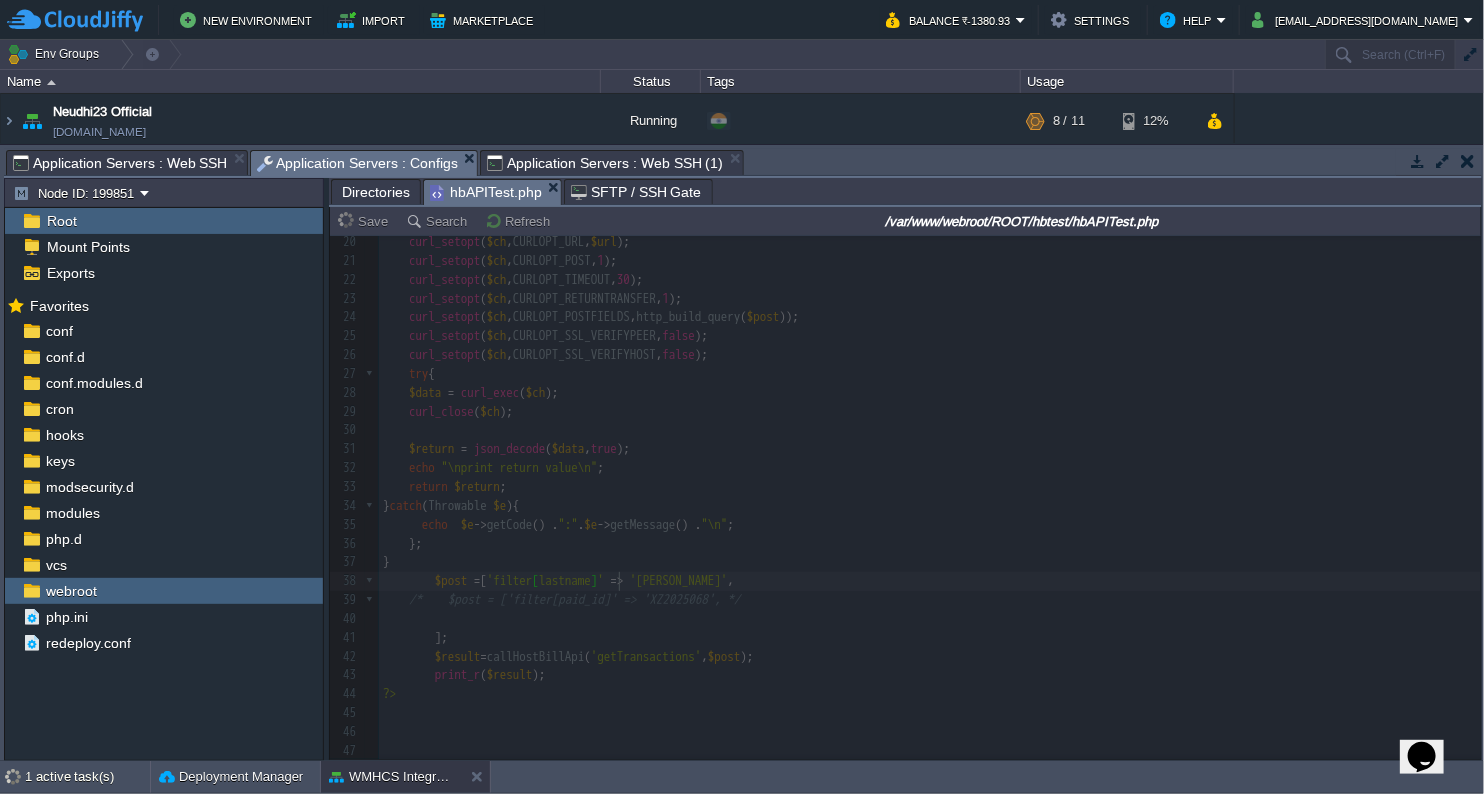 click on "Application Servers : Web SSH (1)" at bounding box center (605, 163) 